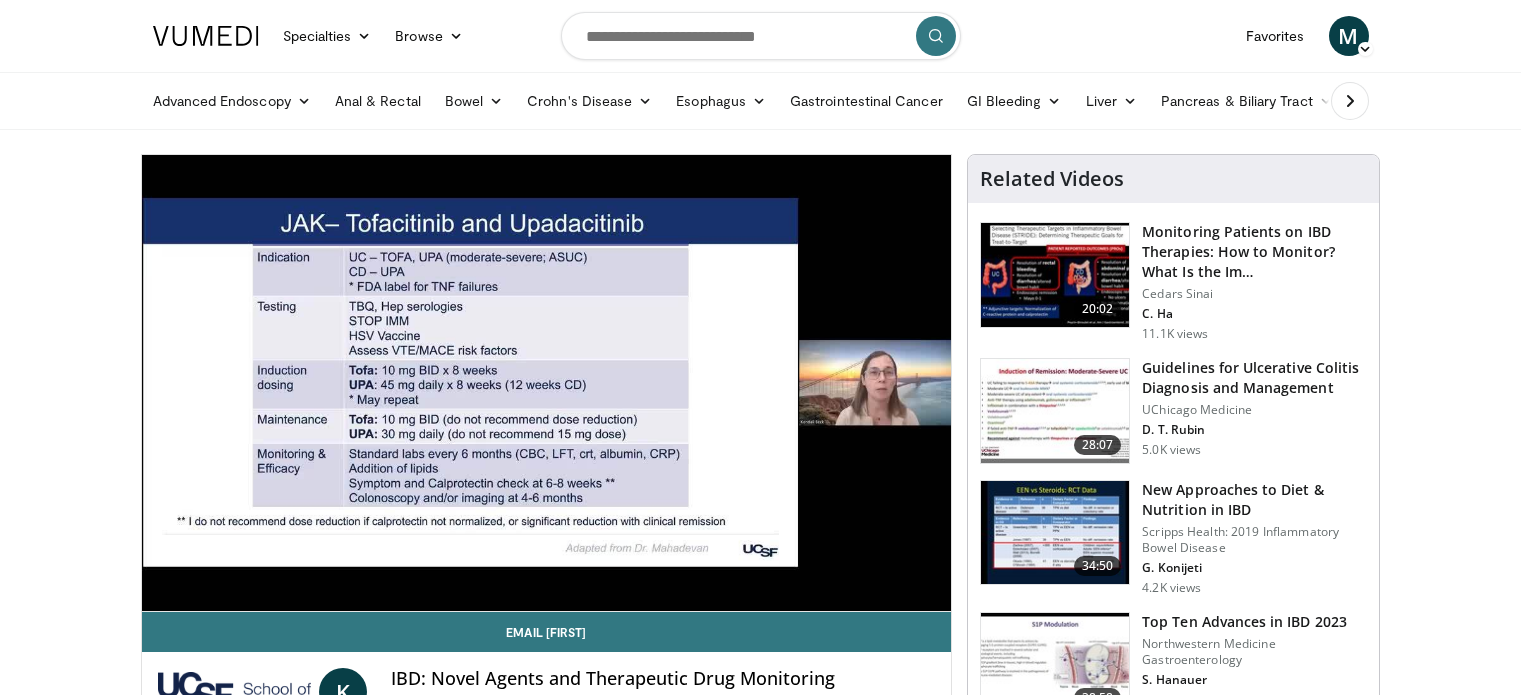 scroll, scrollTop: 0, scrollLeft: 0, axis: both 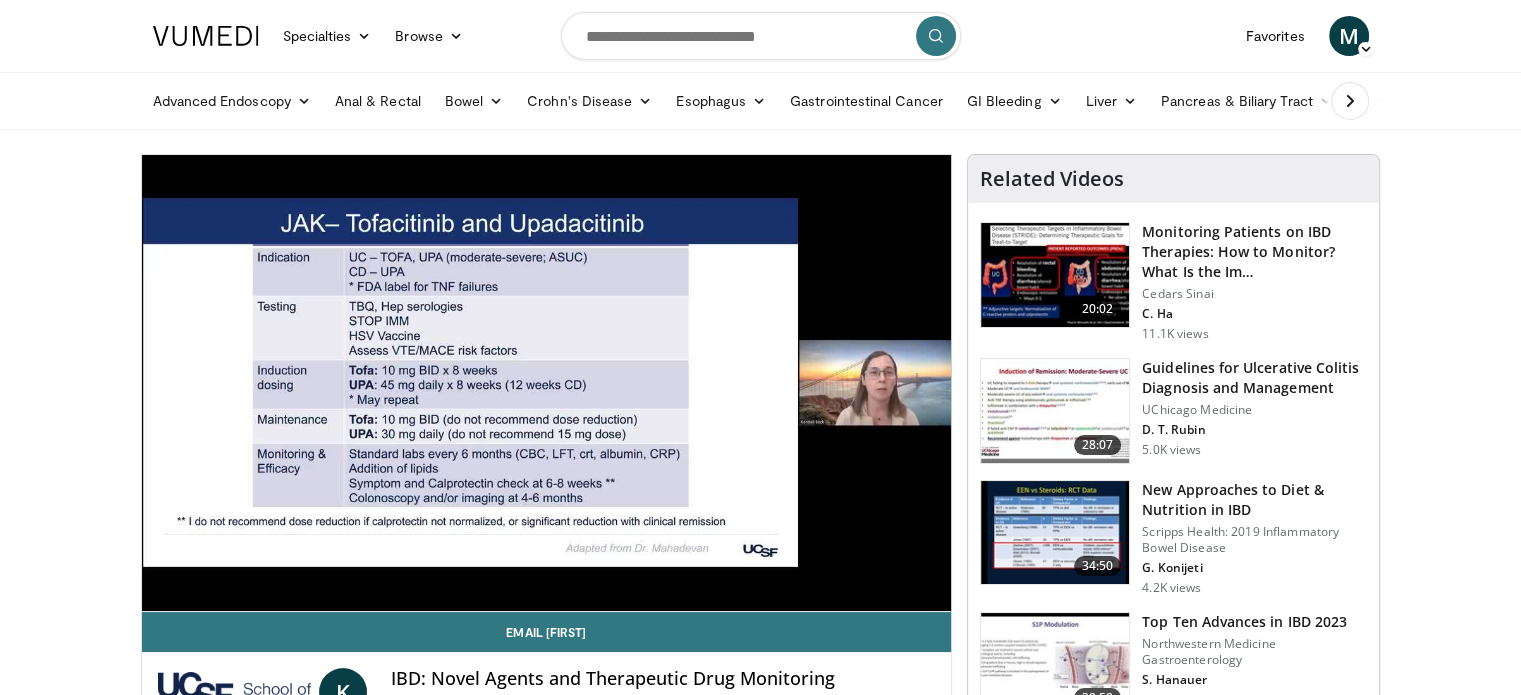click on "10 seconds
Tap to unmute" at bounding box center (547, 383) 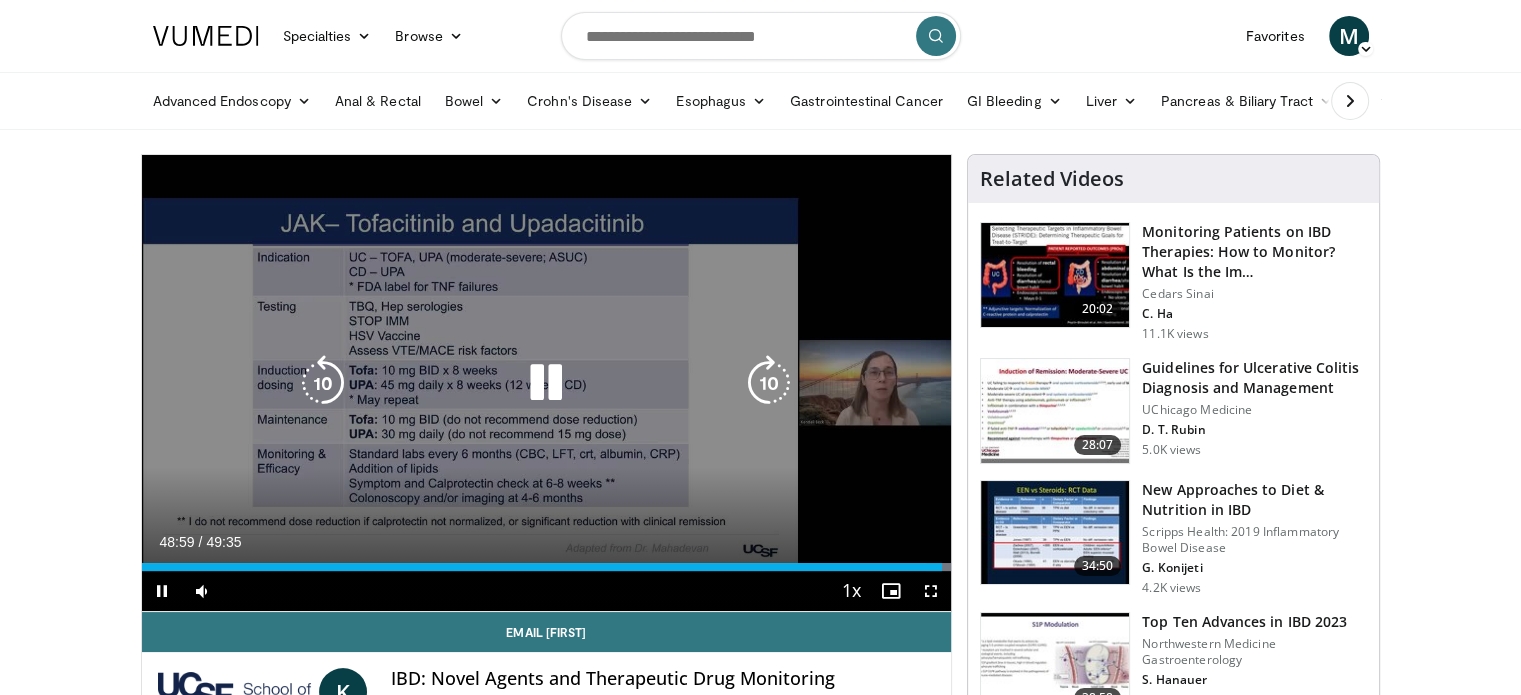 click on "10 seconds
Tap to unmute" at bounding box center (547, 383) 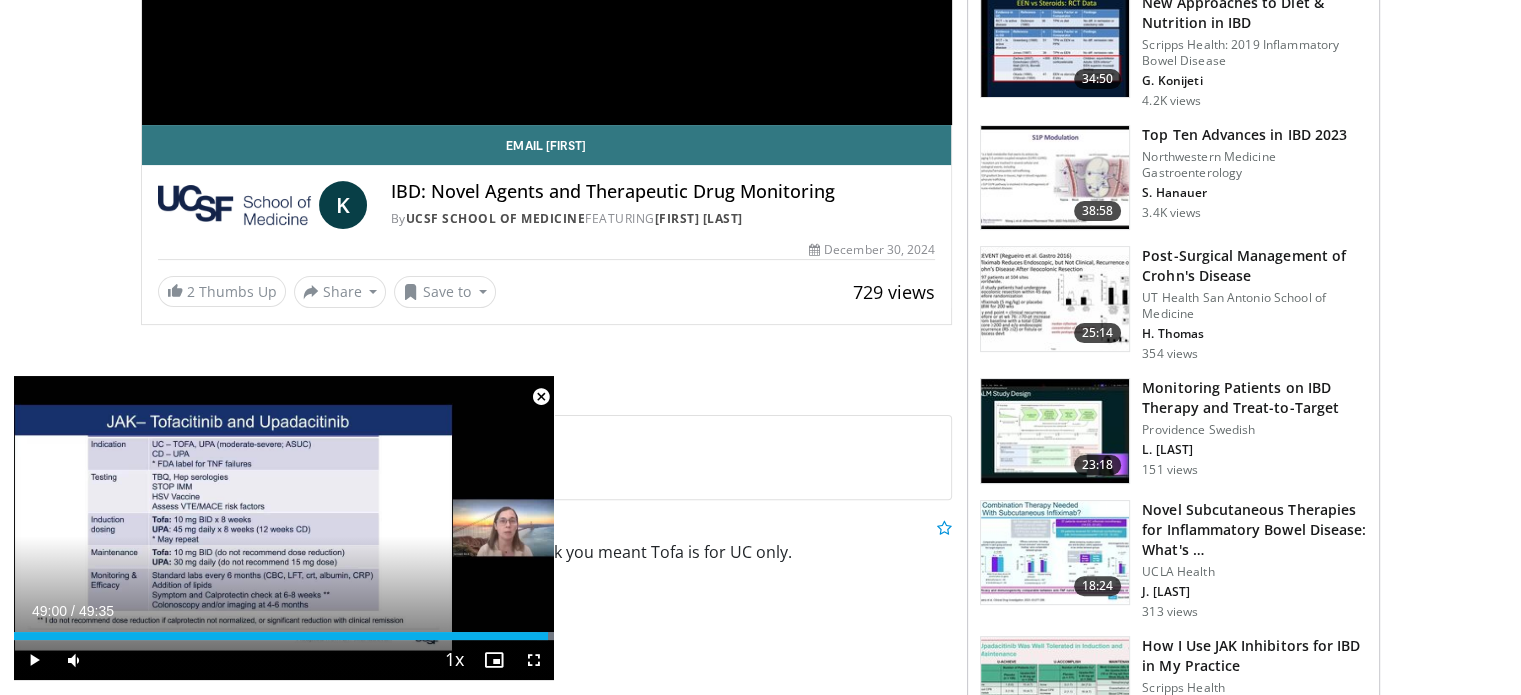scroll, scrollTop: 500, scrollLeft: 0, axis: vertical 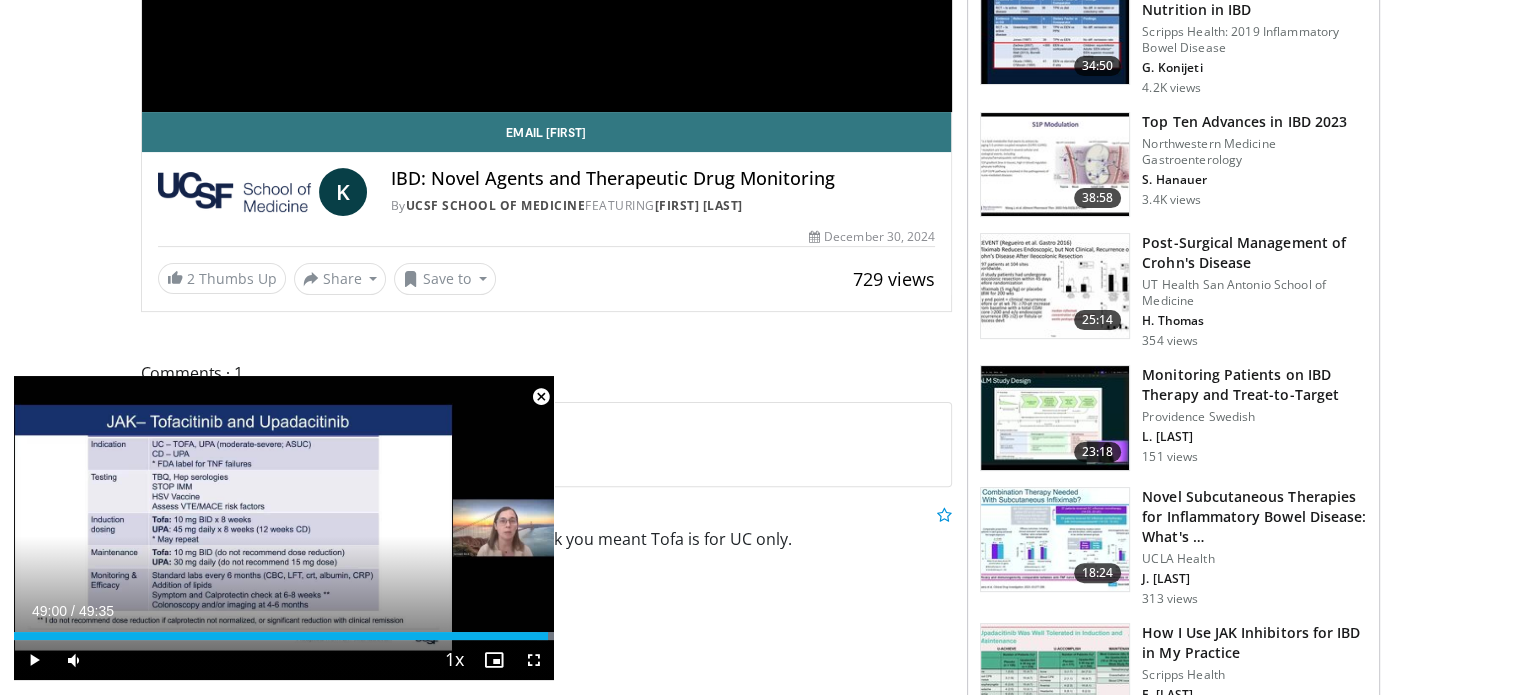 click at bounding box center [541, 397] 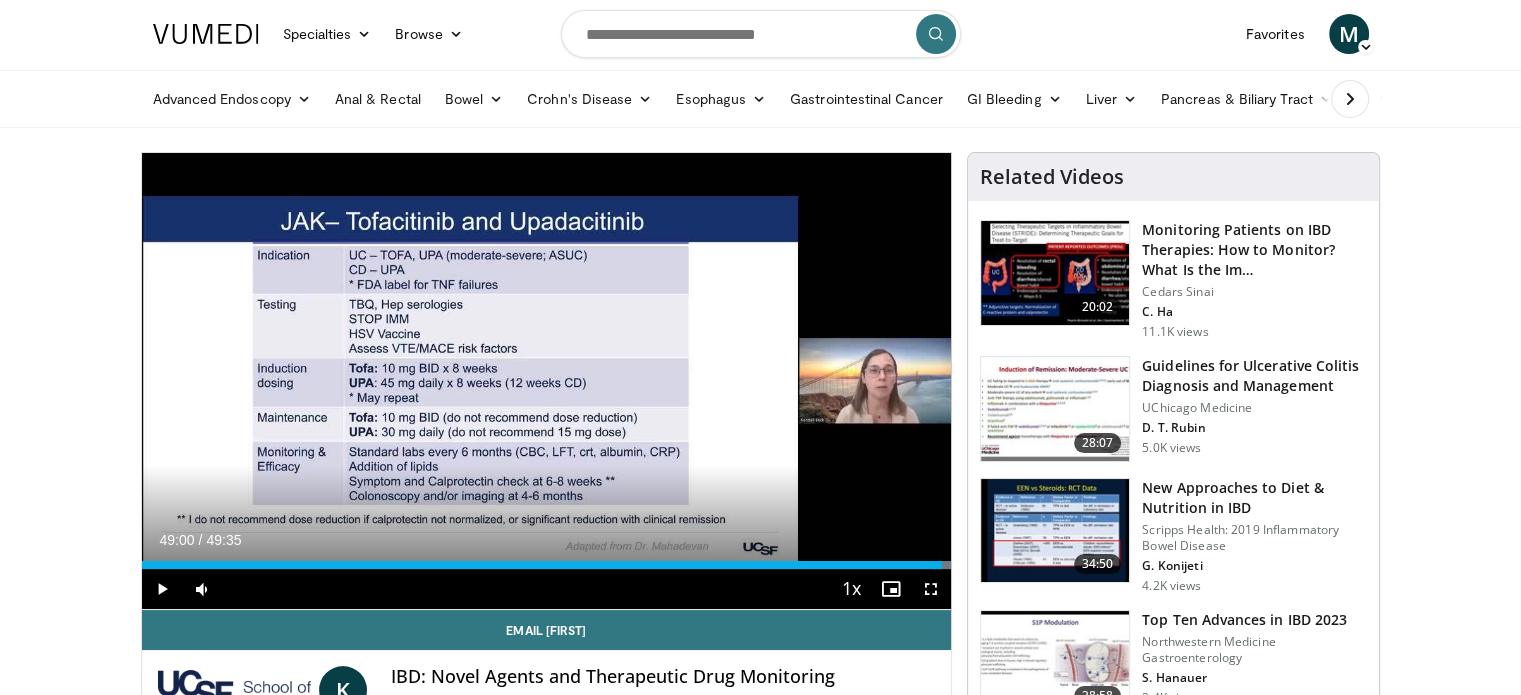 scroll, scrollTop: 0, scrollLeft: 0, axis: both 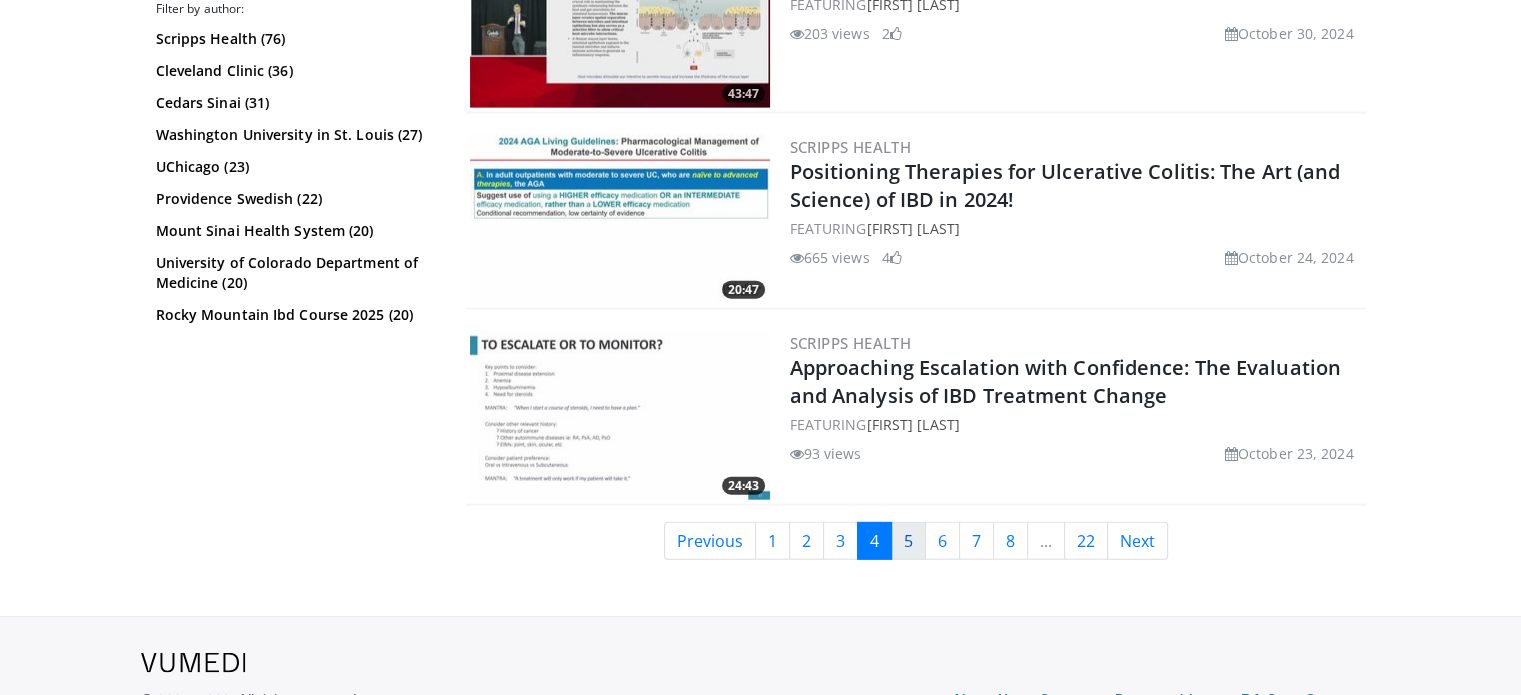 click on "5" at bounding box center [908, 541] 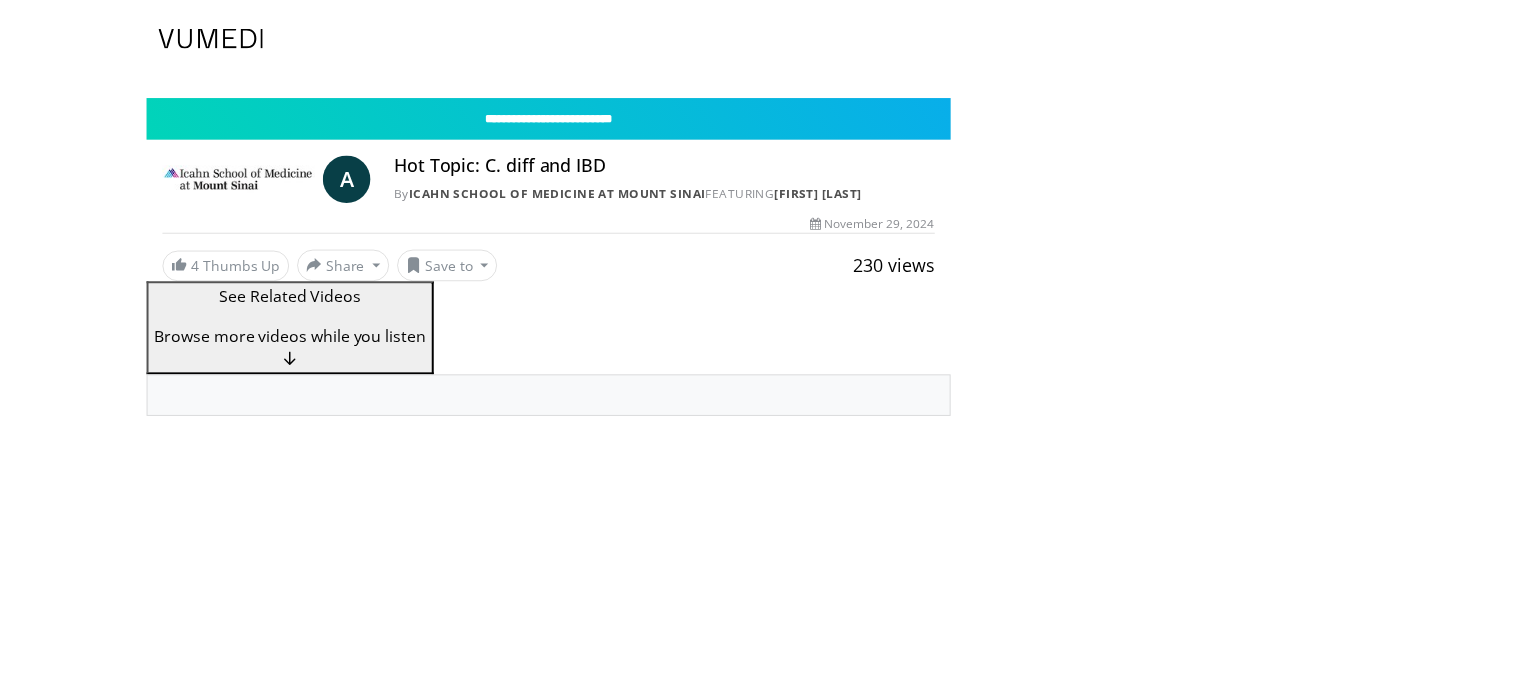 scroll, scrollTop: 0, scrollLeft: 0, axis: both 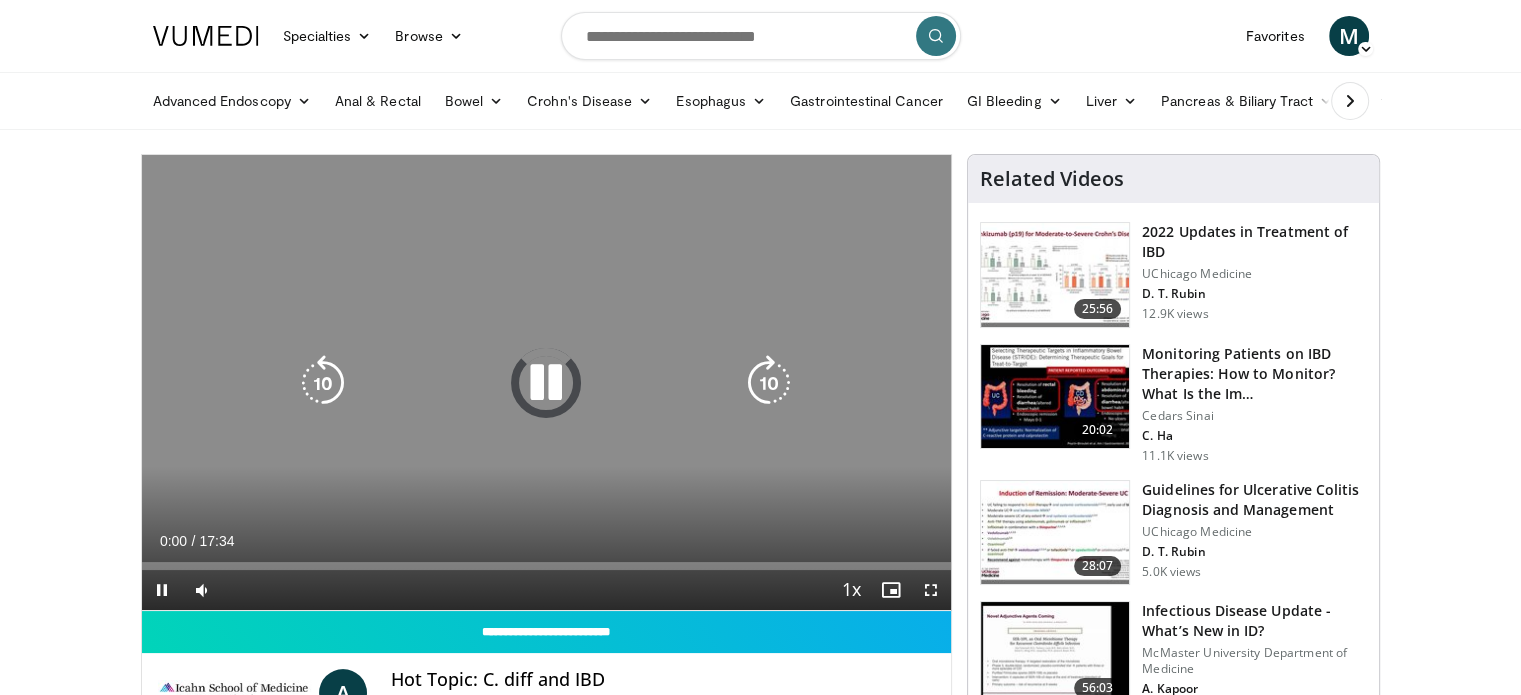 click at bounding box center [546, 383] 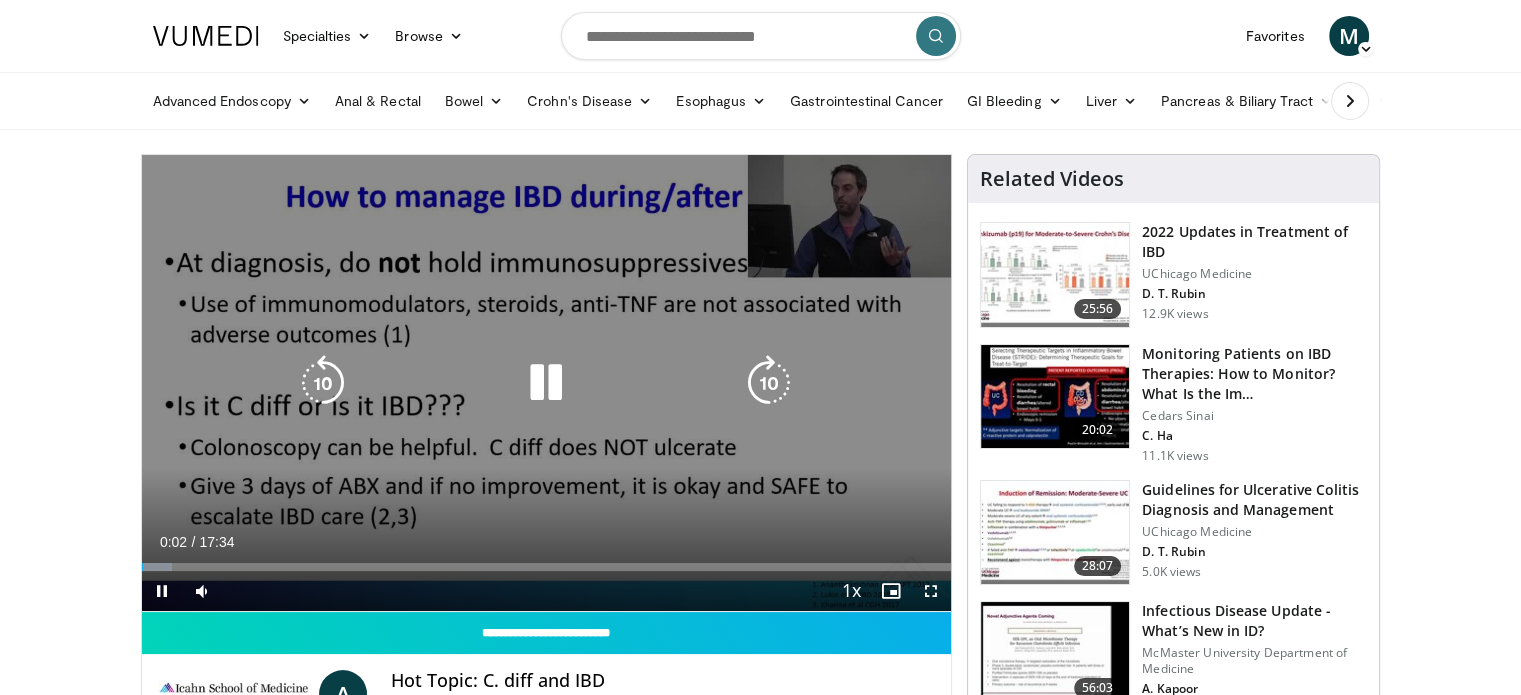 click on "10 seconds
Tap to unmute" at bounding box center [547, 383] 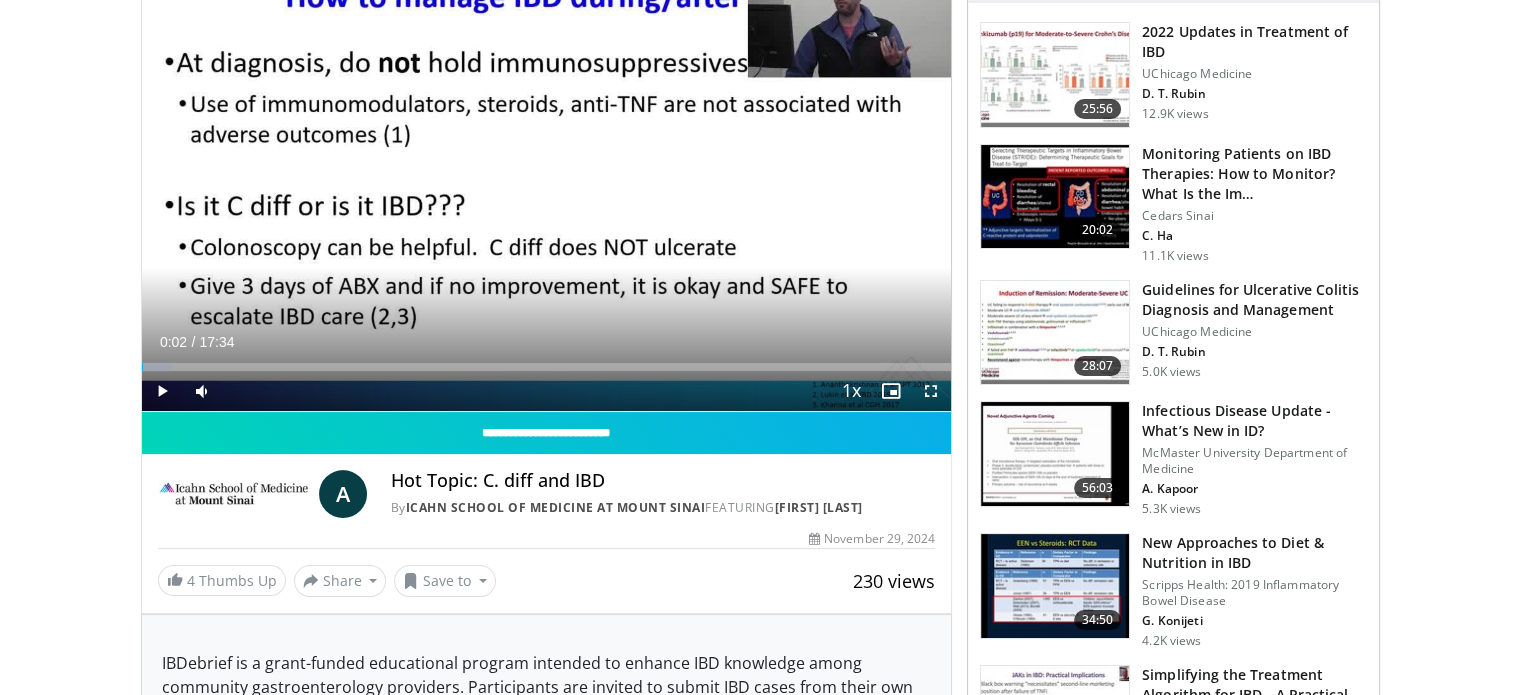 scroll, scrollTop: 0, scrollLeft: 0, axis: both 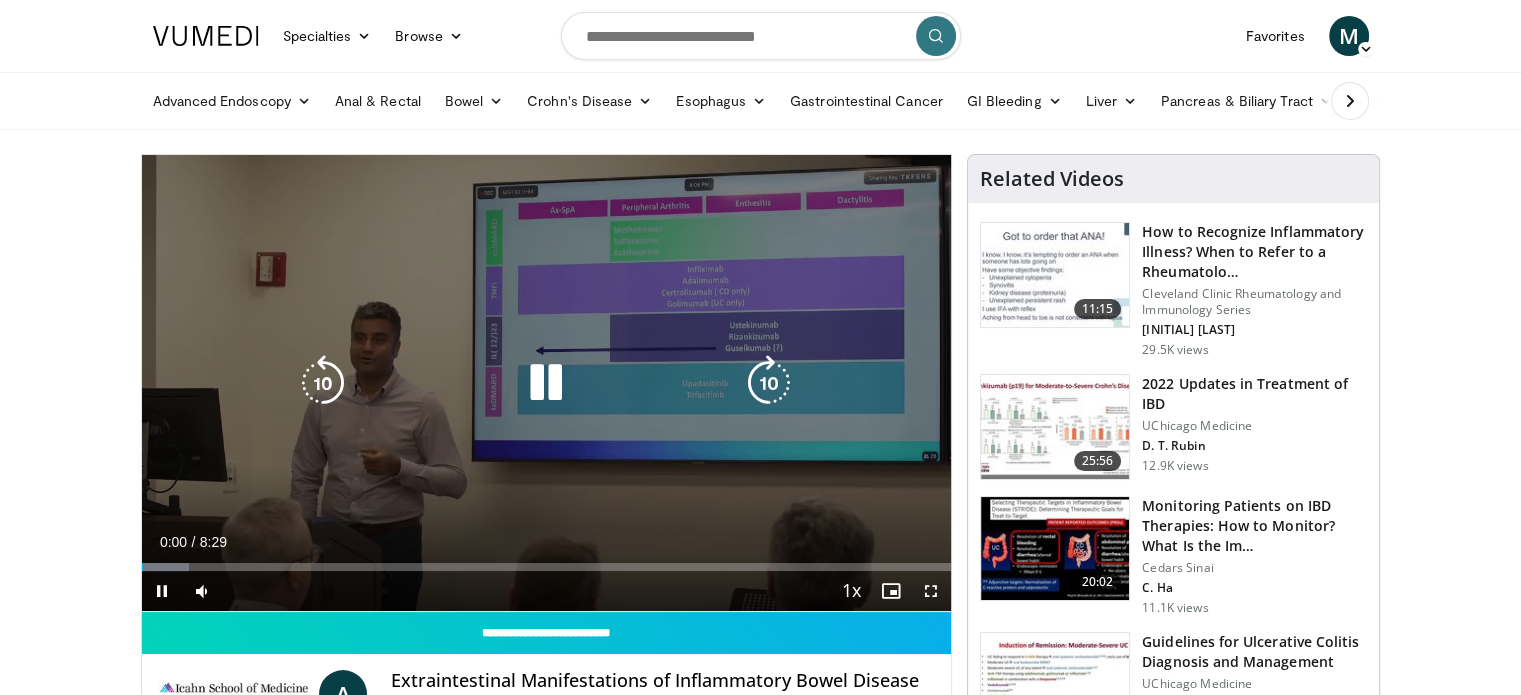 click at bounding box center [546, 383] 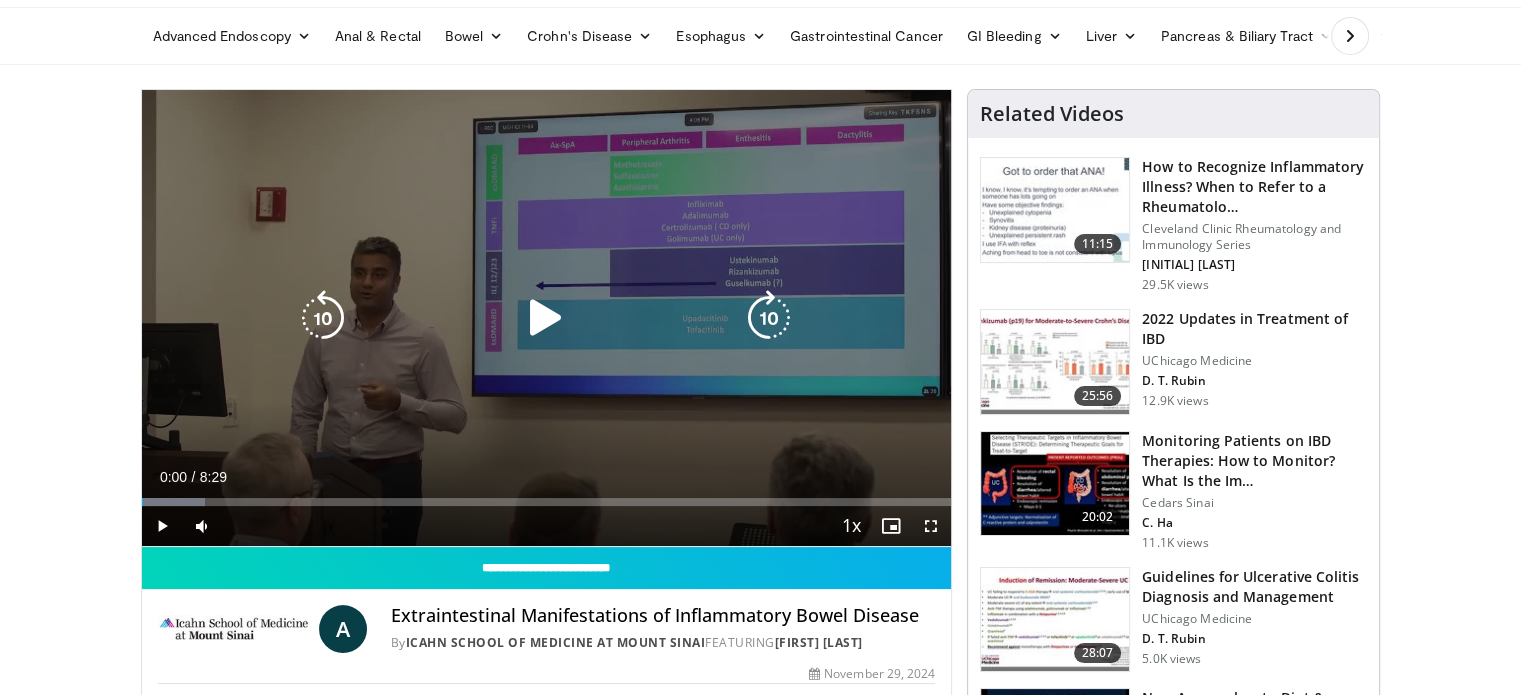 scroll, scrollTop: 100, scrollLeft: 0, axis: vertical 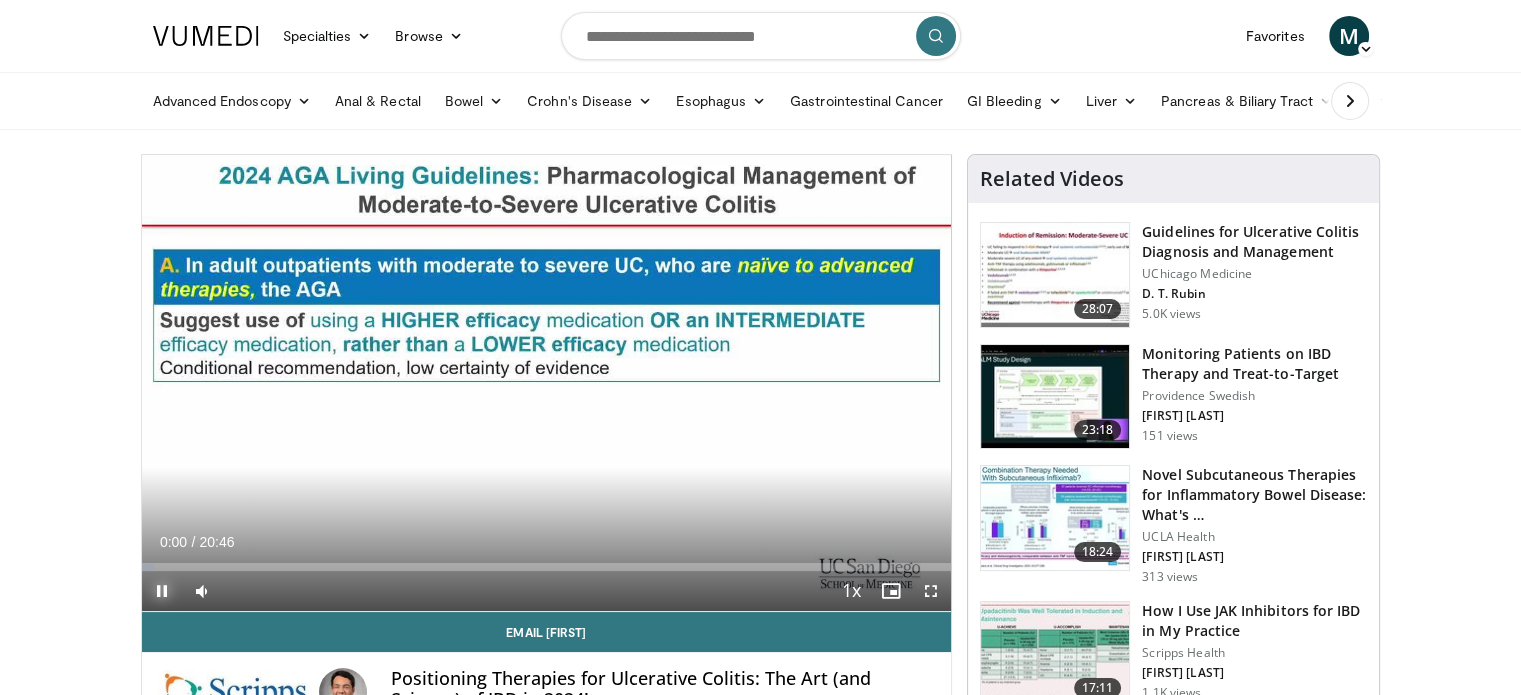 click at bounding box center [162, 591] 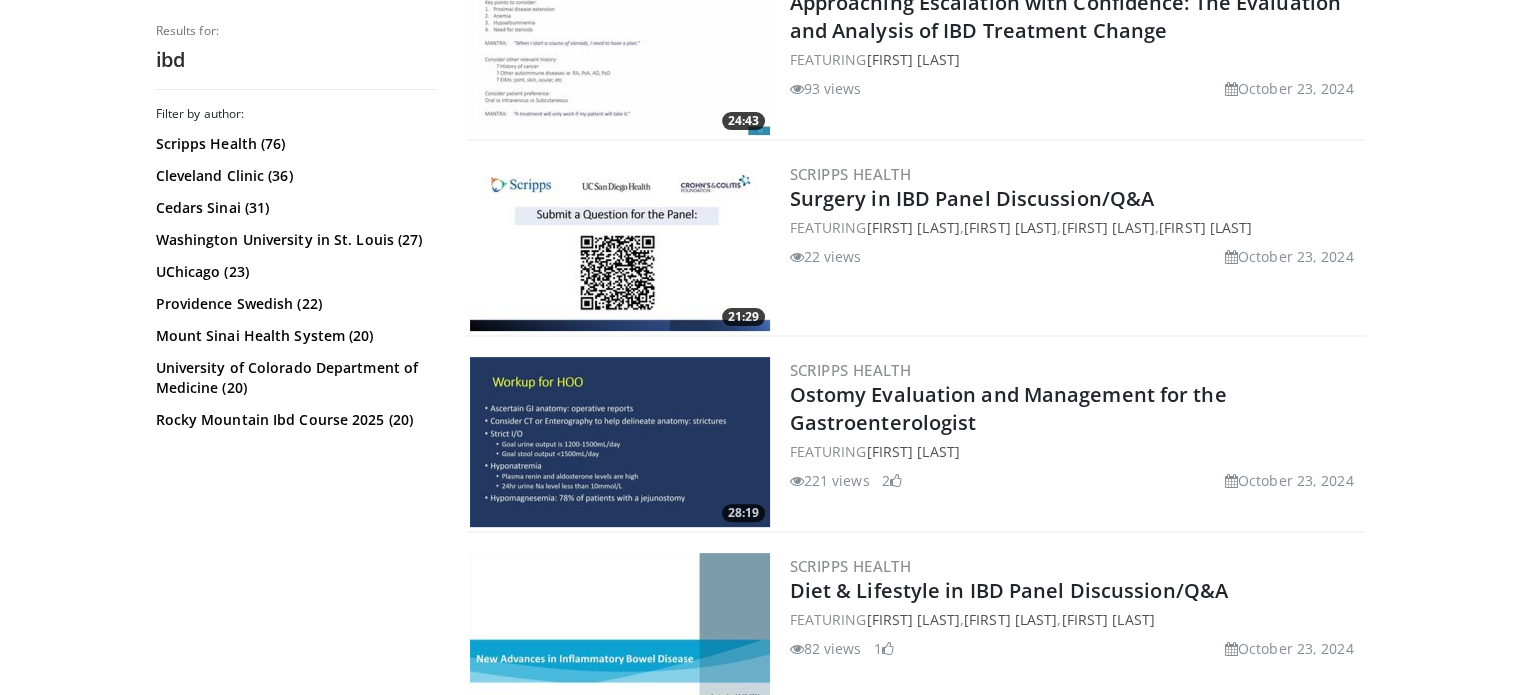 scroll, scrollTop: 600, scrollLeft: 0, axis: vertical 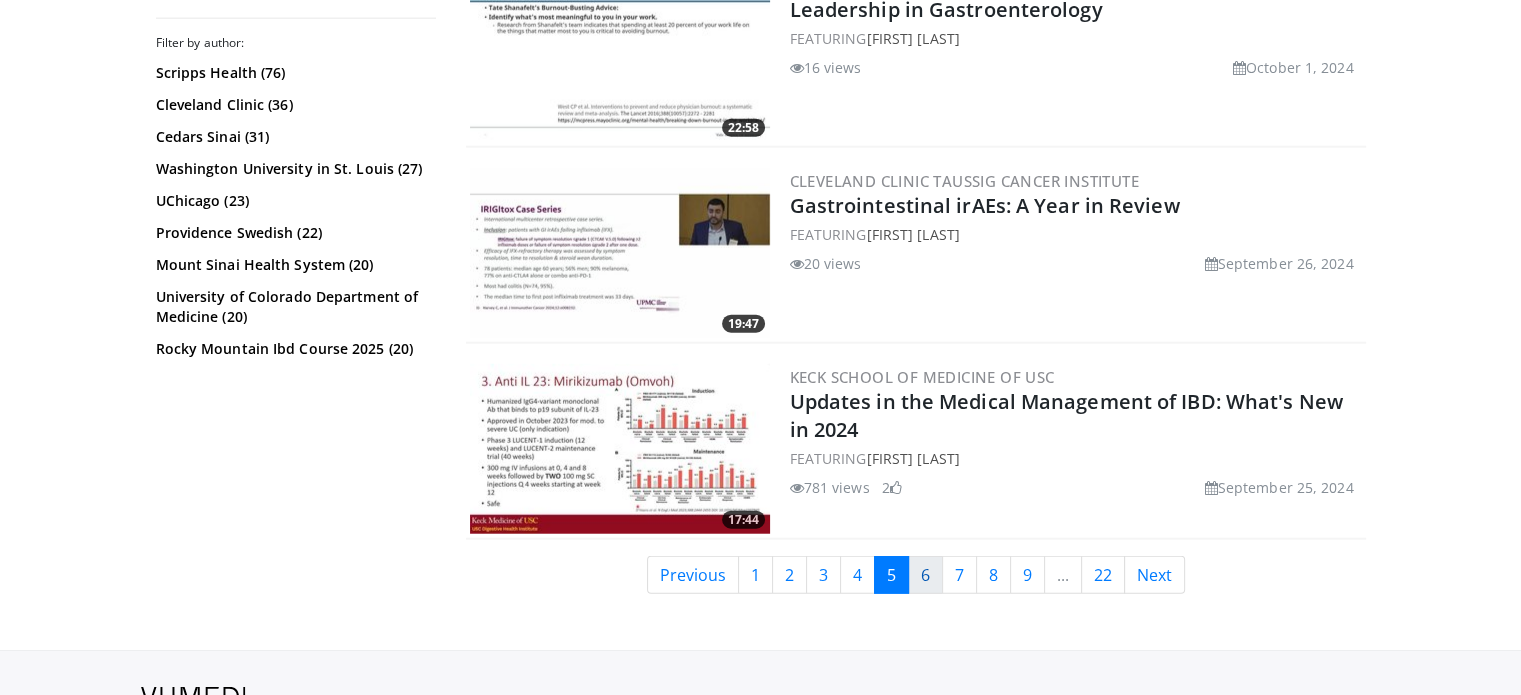 click on "6" at bounding box center [925, 575] 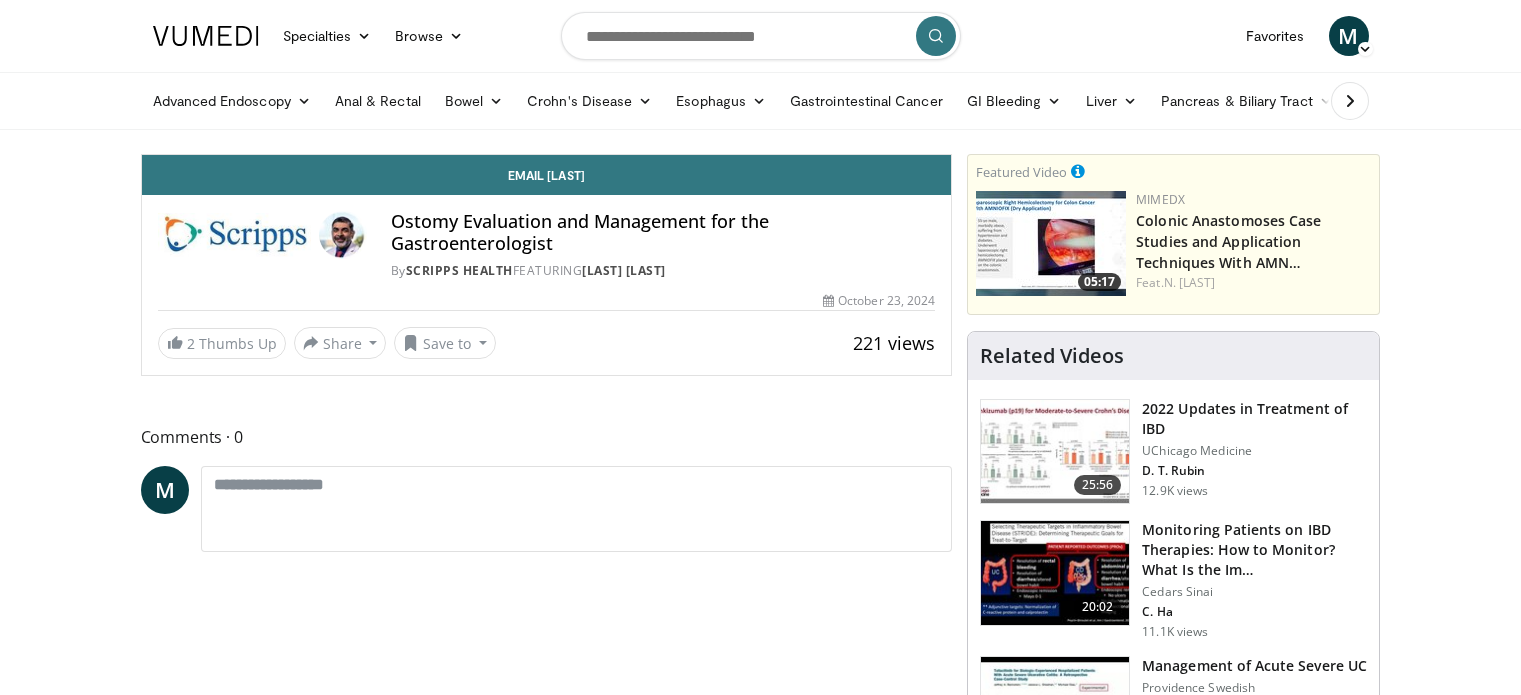 scroll, scrollTop: 0, scrollLeft: 0, axis: both 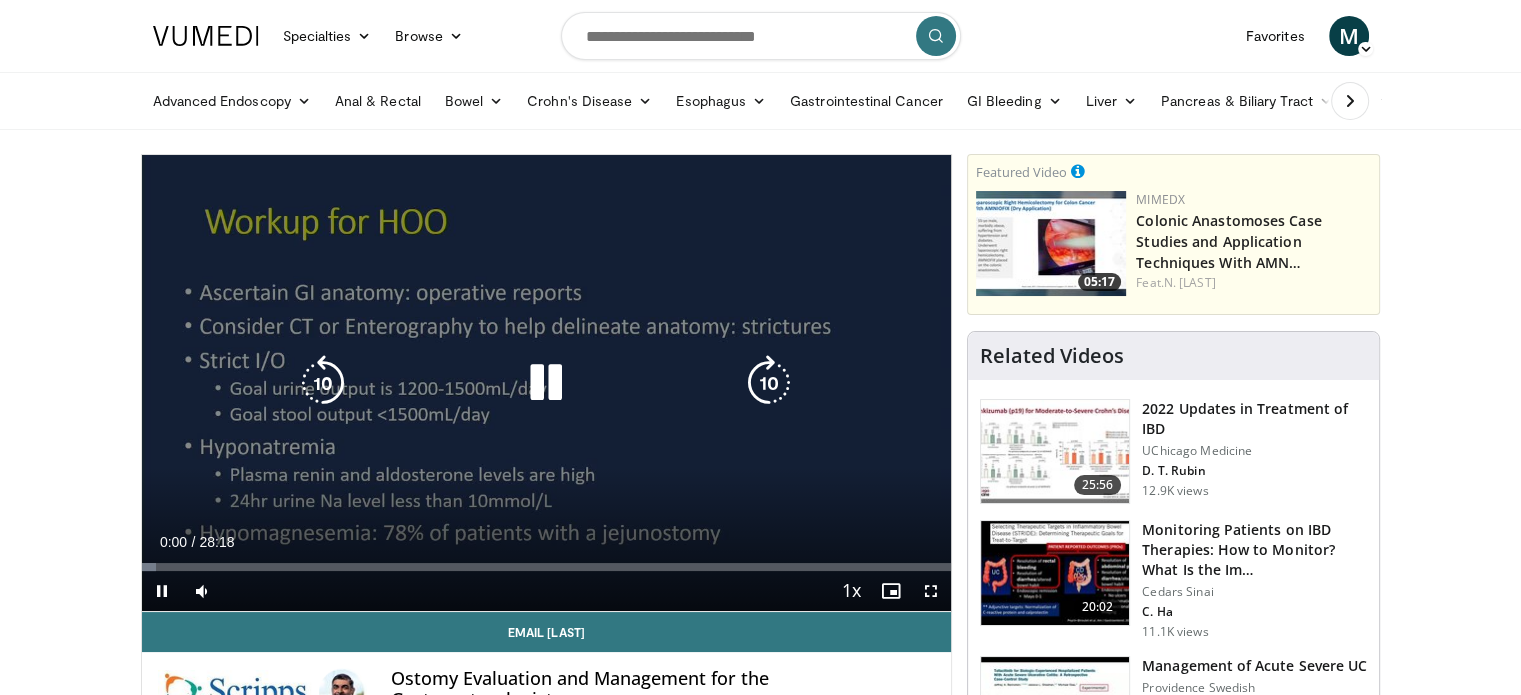 click at bounding box center [546, 383] 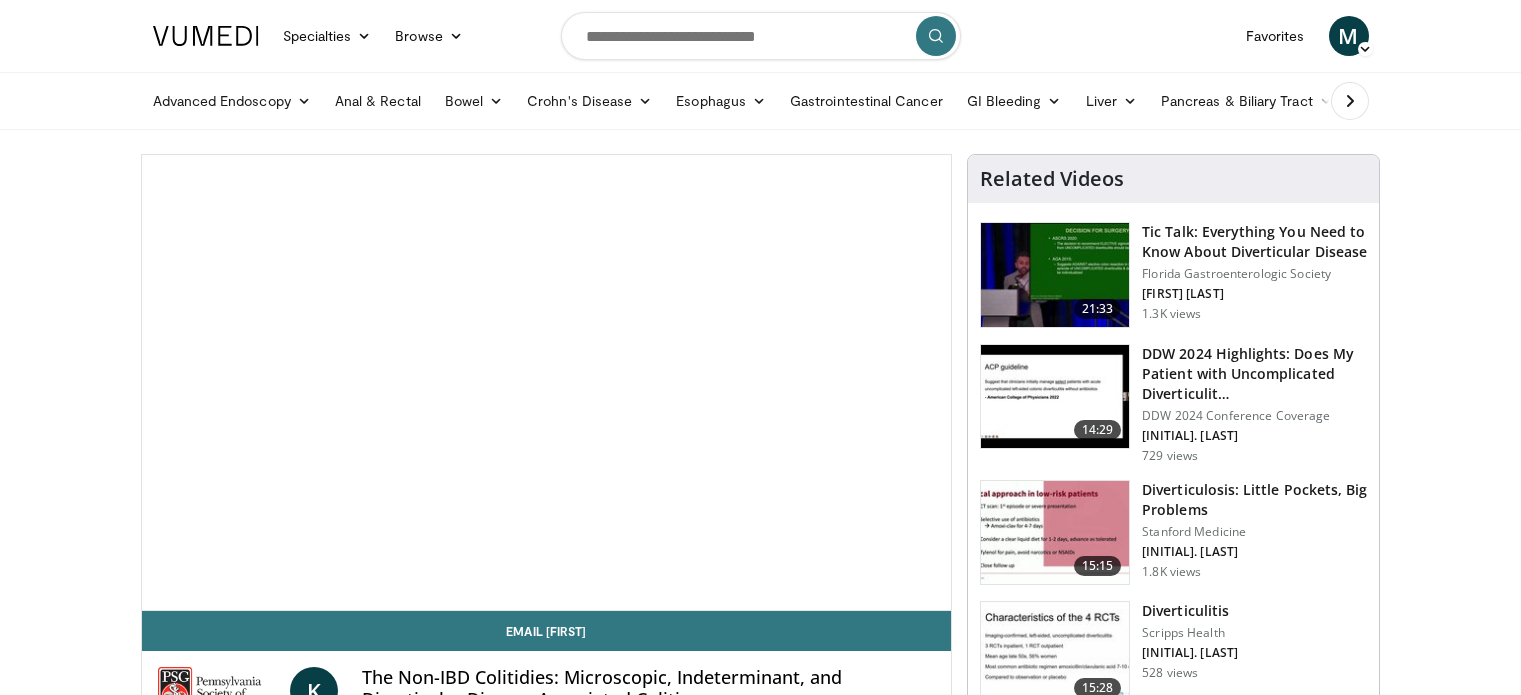 scroll, scrollTop: 0, scrollLeft: 0, axis: both 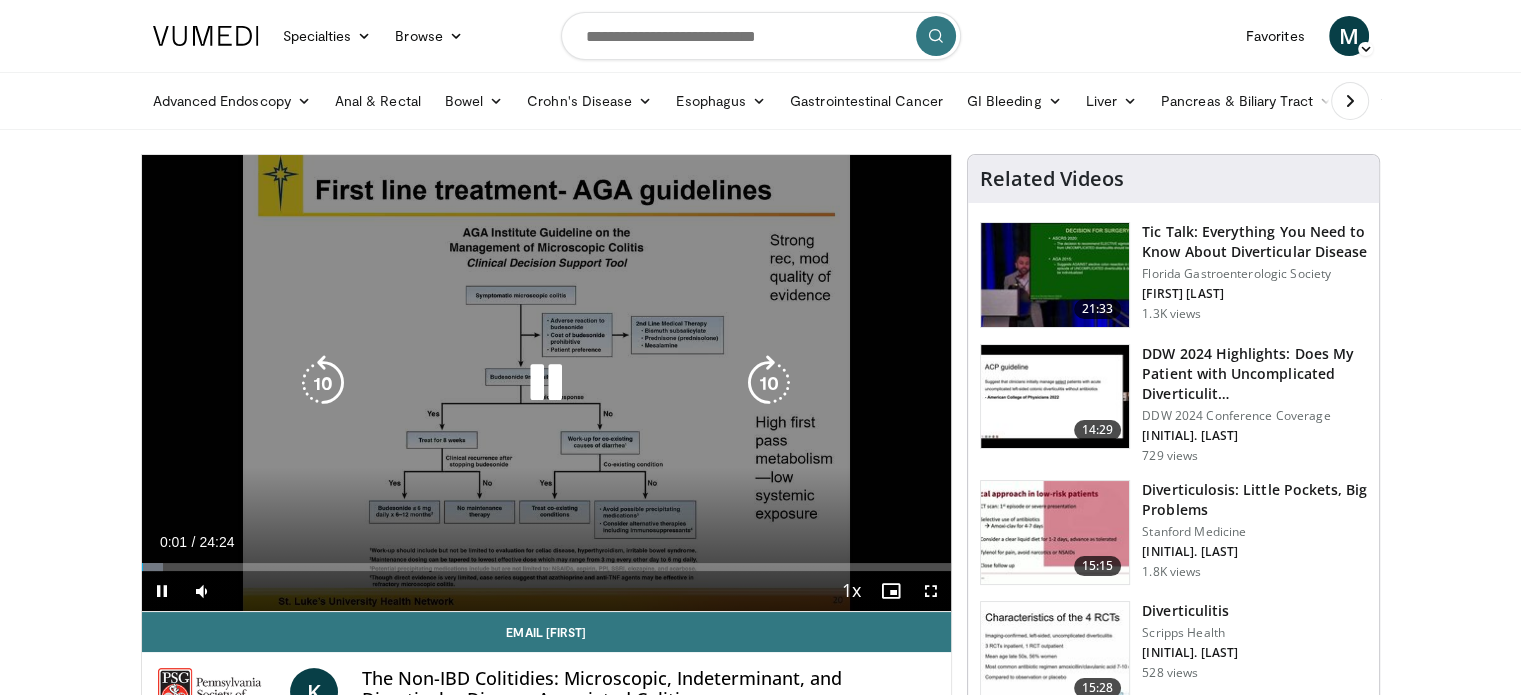 click at bounding box center (546, 383) 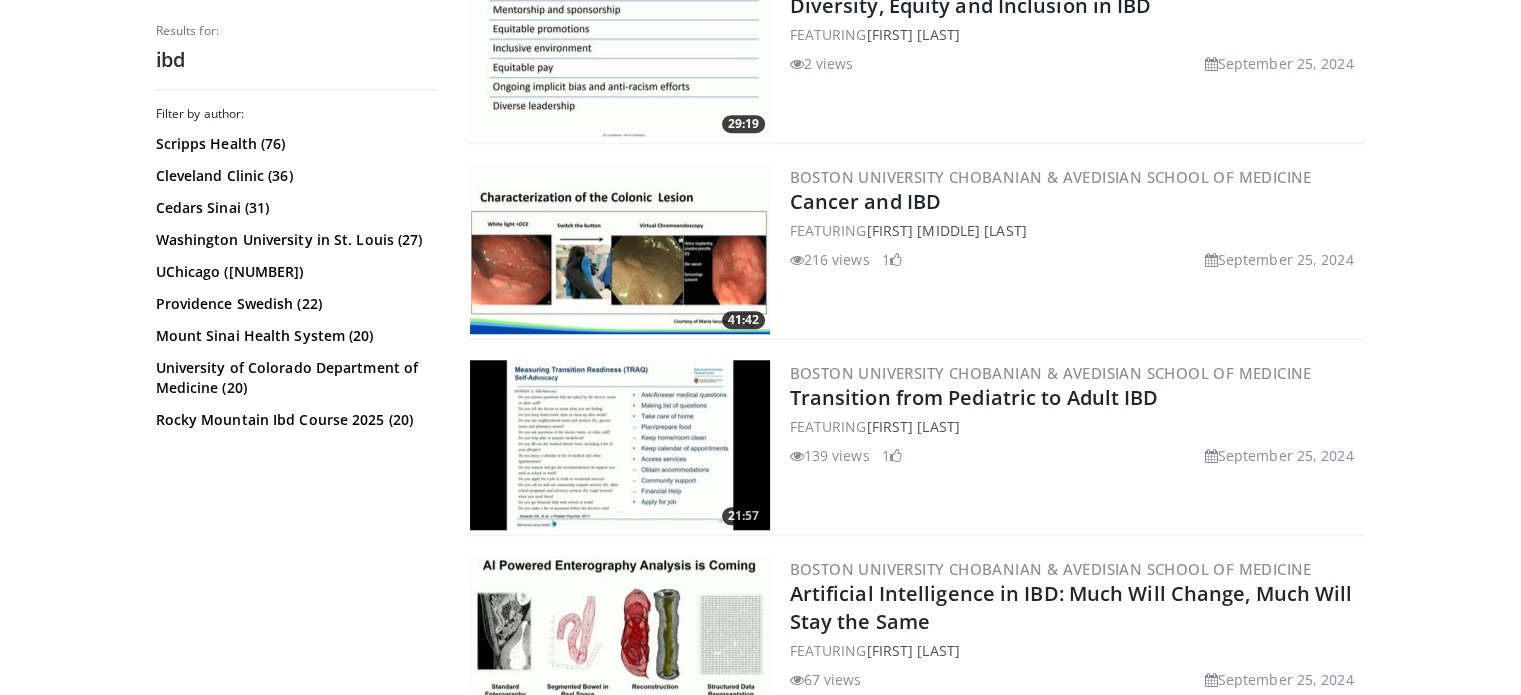 scroll, scrollTop: 1700, scrollLeft: 0, axis: vertical 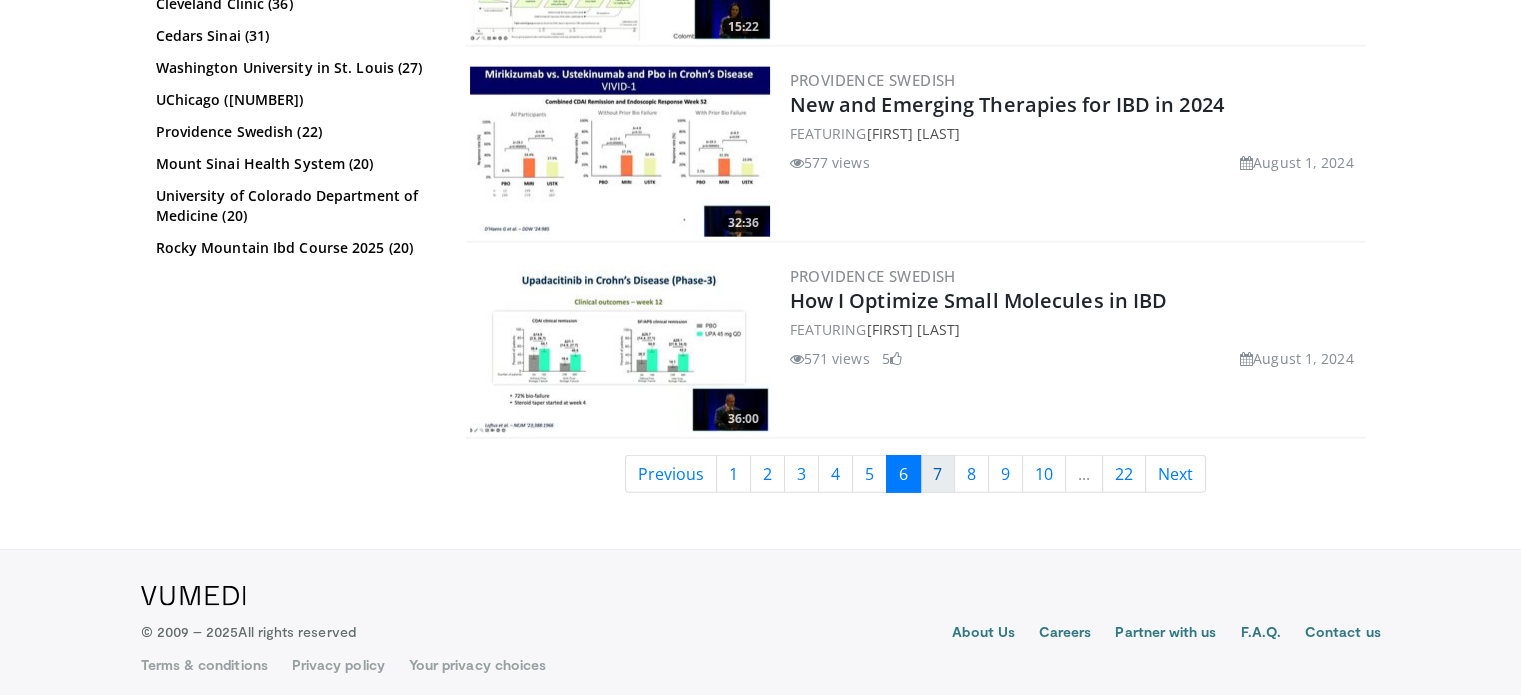 click on "7" at bounding box center (937, 474) 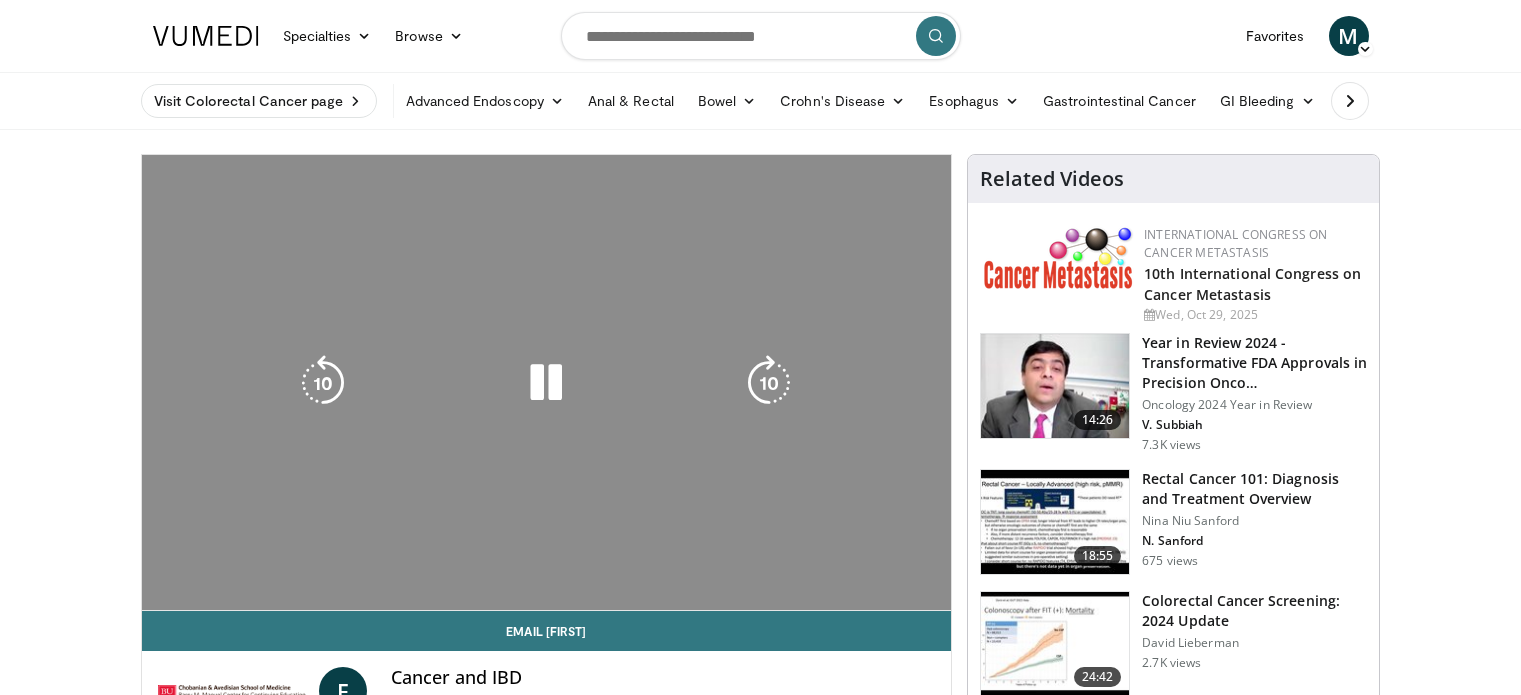 scroll, scrollTop: 0, scrollLeft: 0, axis: both 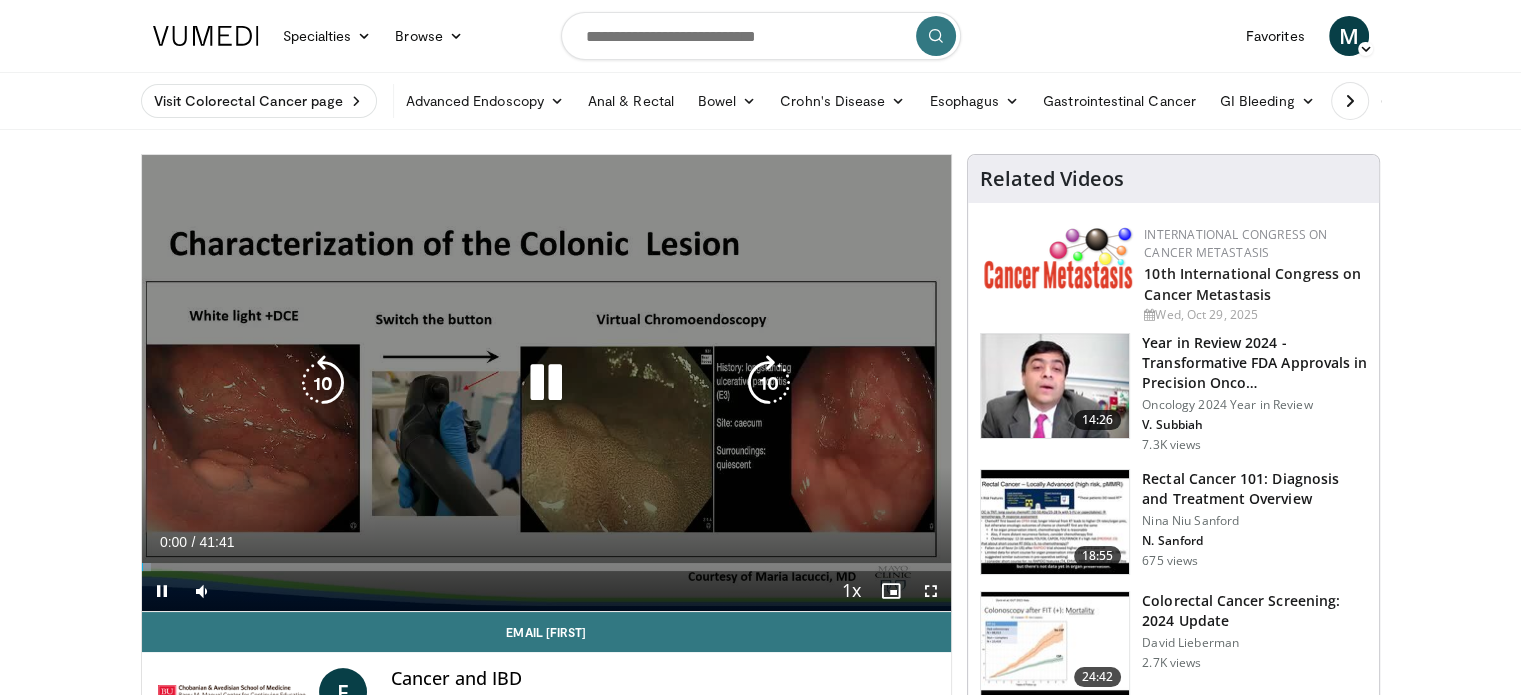 click at bounding box center (546, 383) 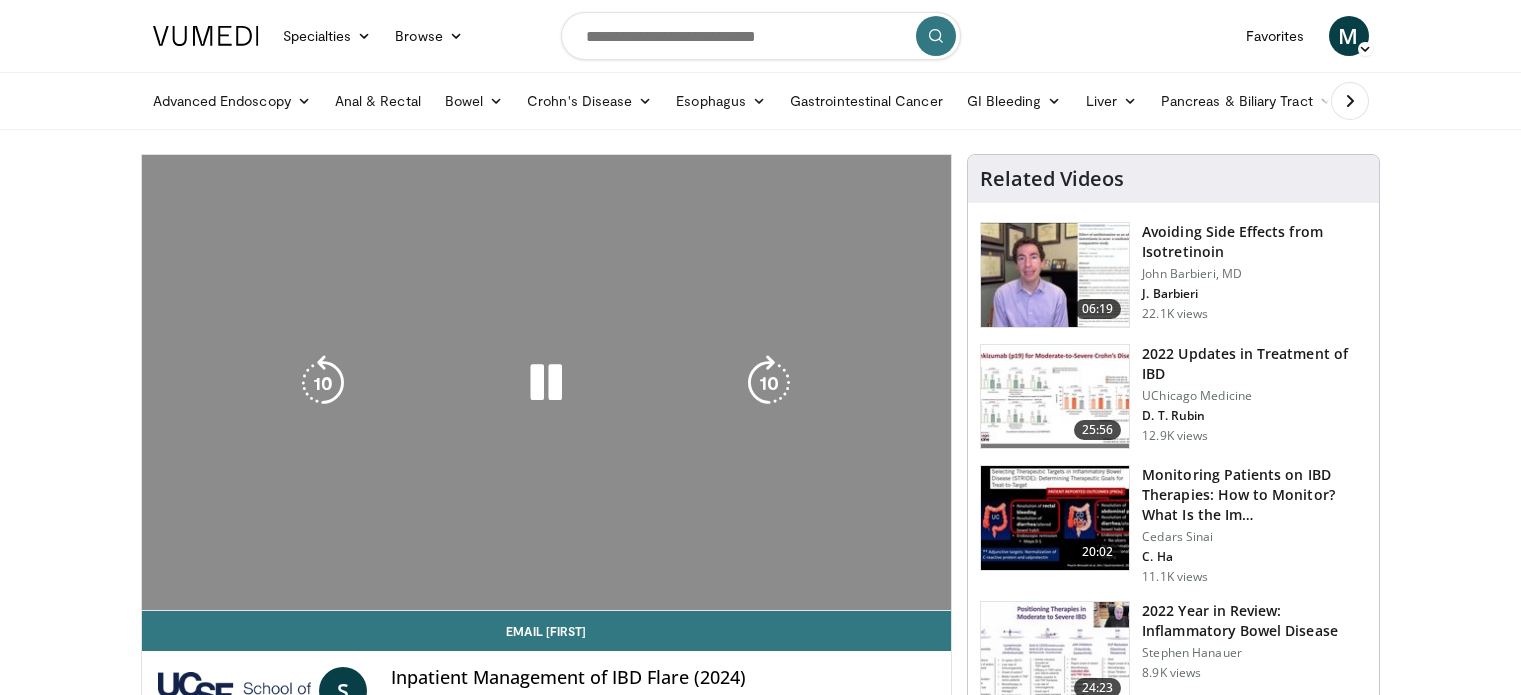 scroll, scrollTop: 0, scrollLeft: 0, axis: both 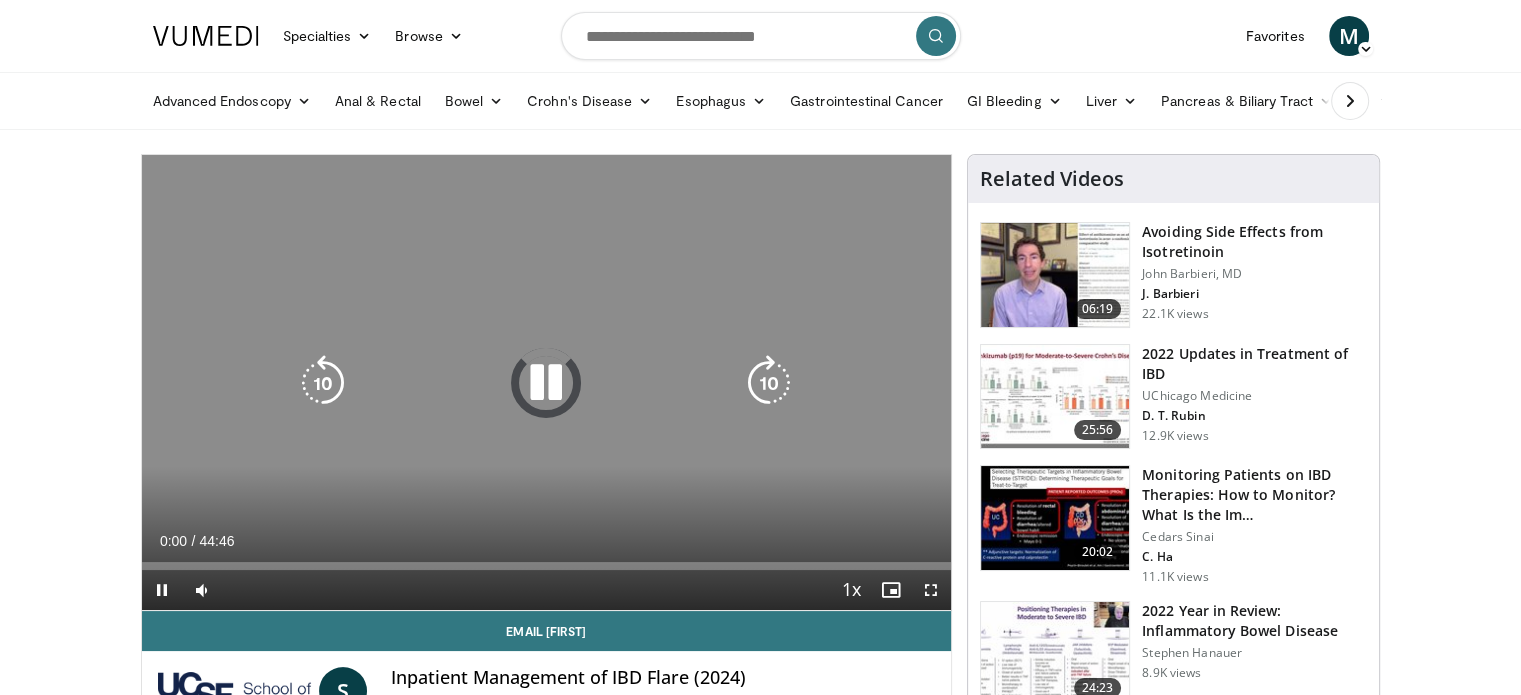 click at bounding box center [546, 383] 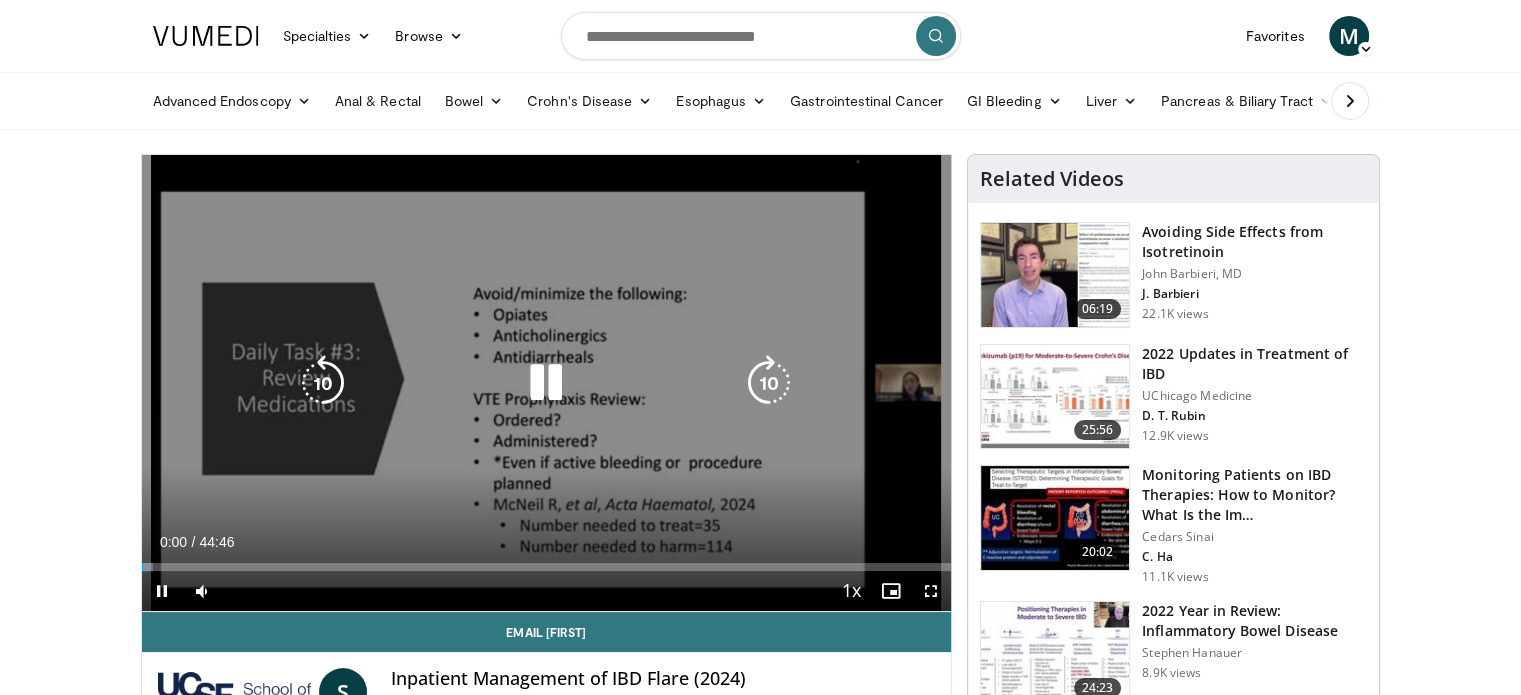 click at bounding box center (546, 383) 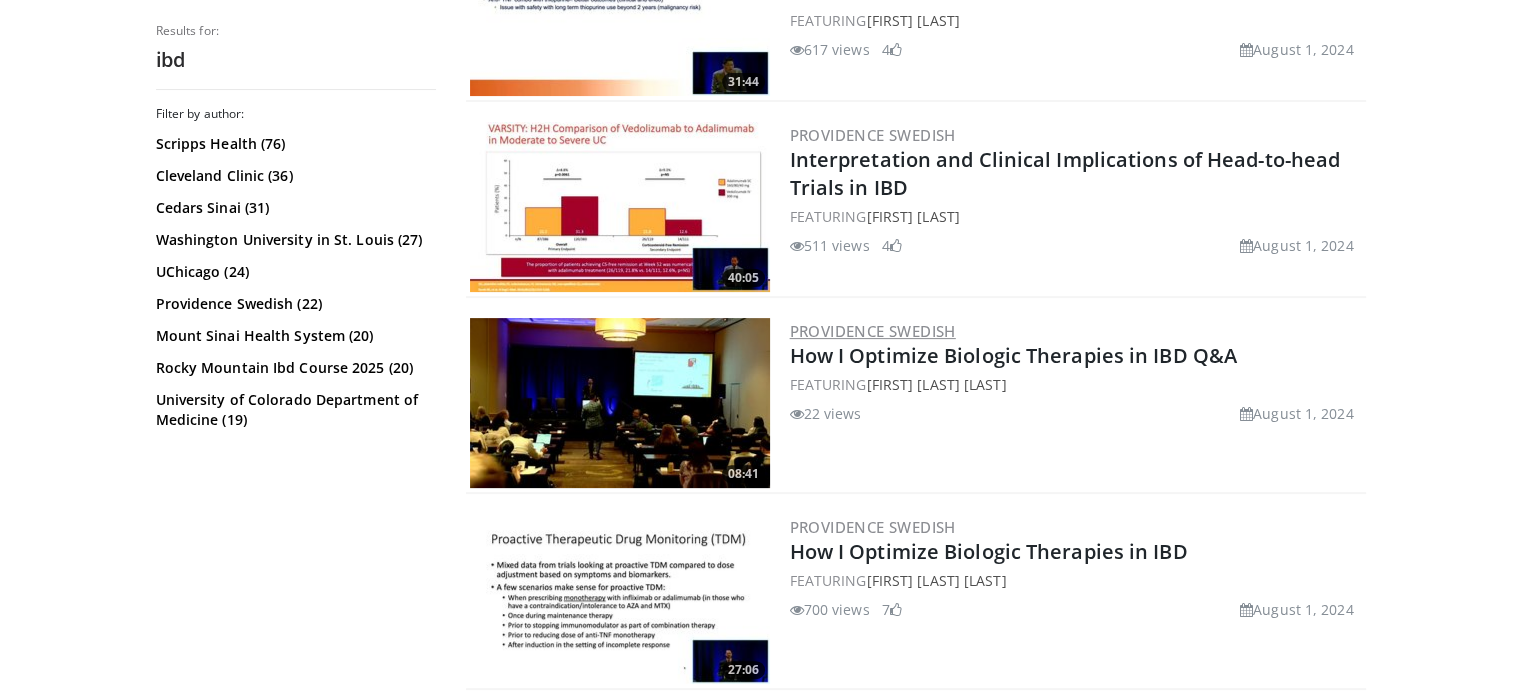 scroll, scrollTop: 500, scrollLeft: 0, axis: vertical 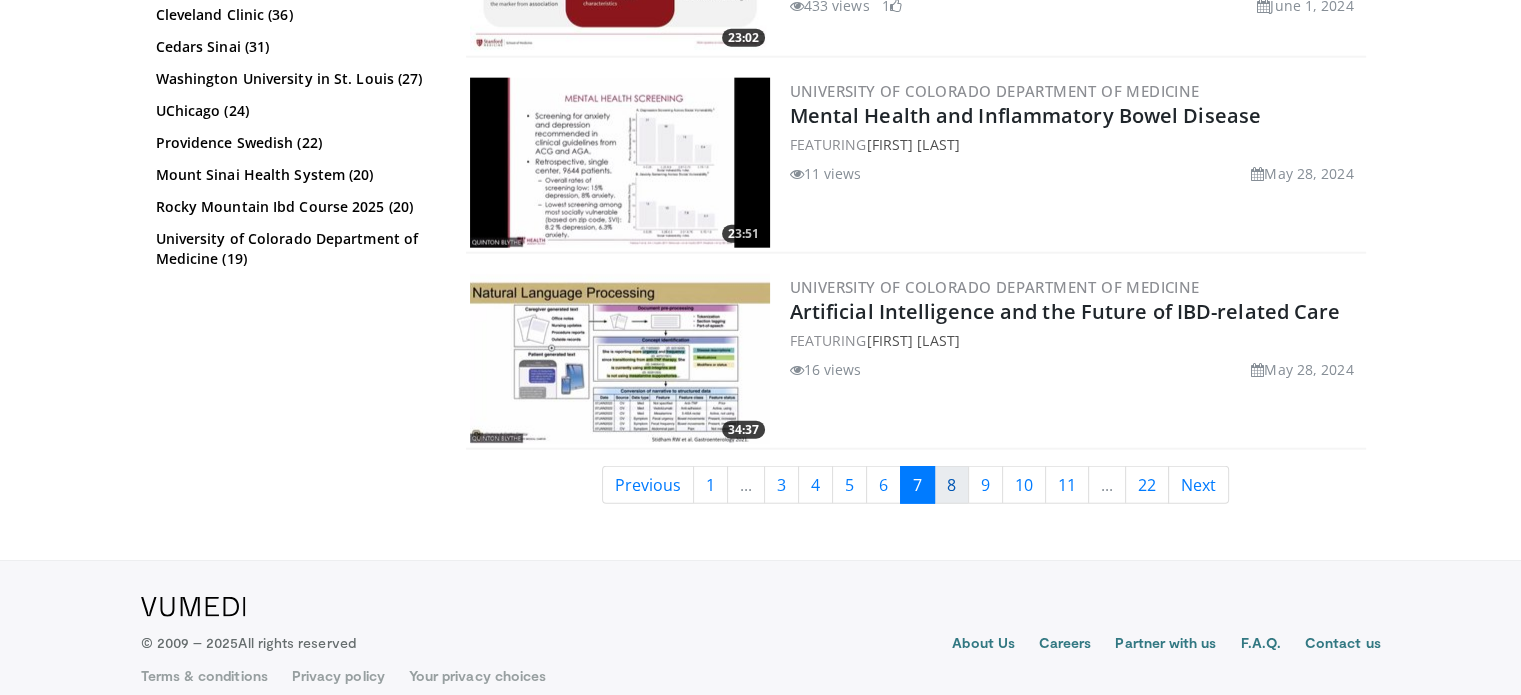 click on "8" at bounding box center (951, 485) 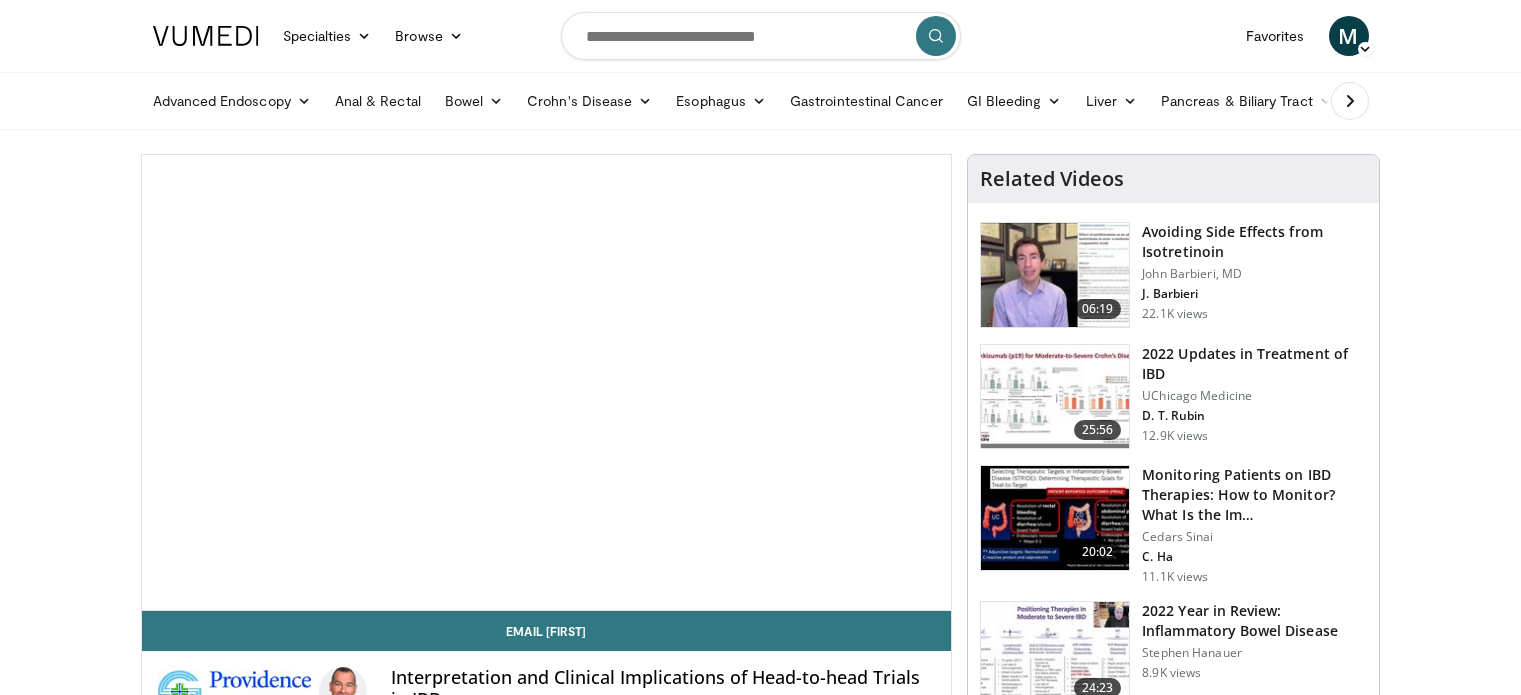 scroll, scrollTop: 0, scrollLeft: 0, axis: both 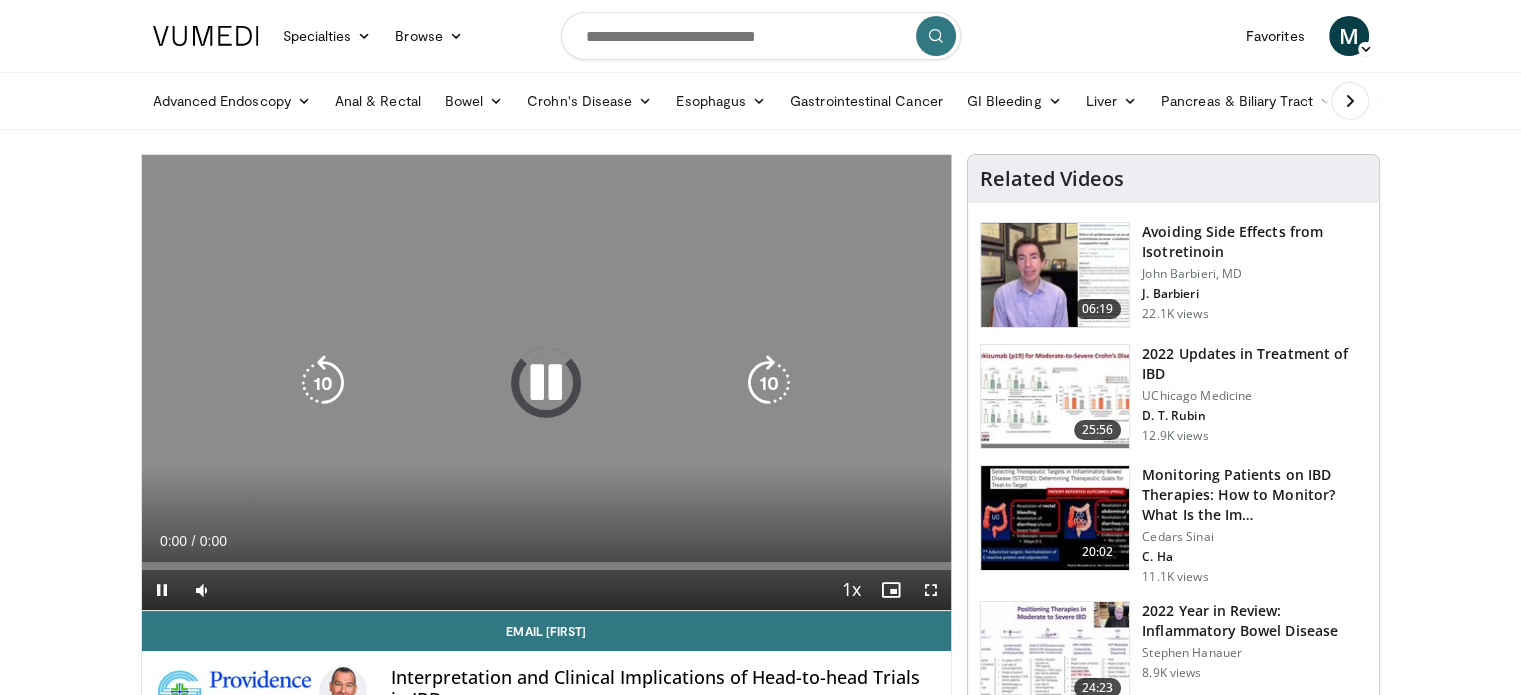 click at bounding box center [546, 383] 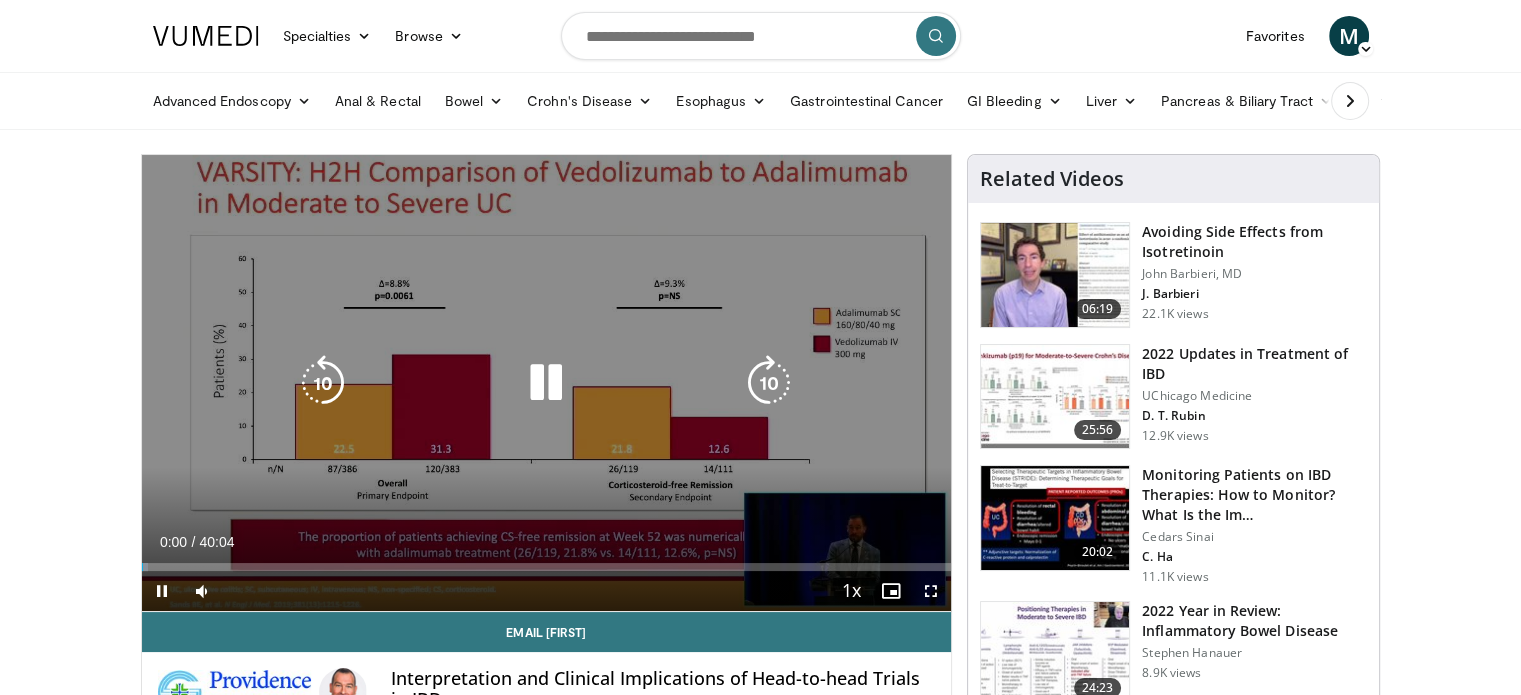 click at bounding box center (546, 383) 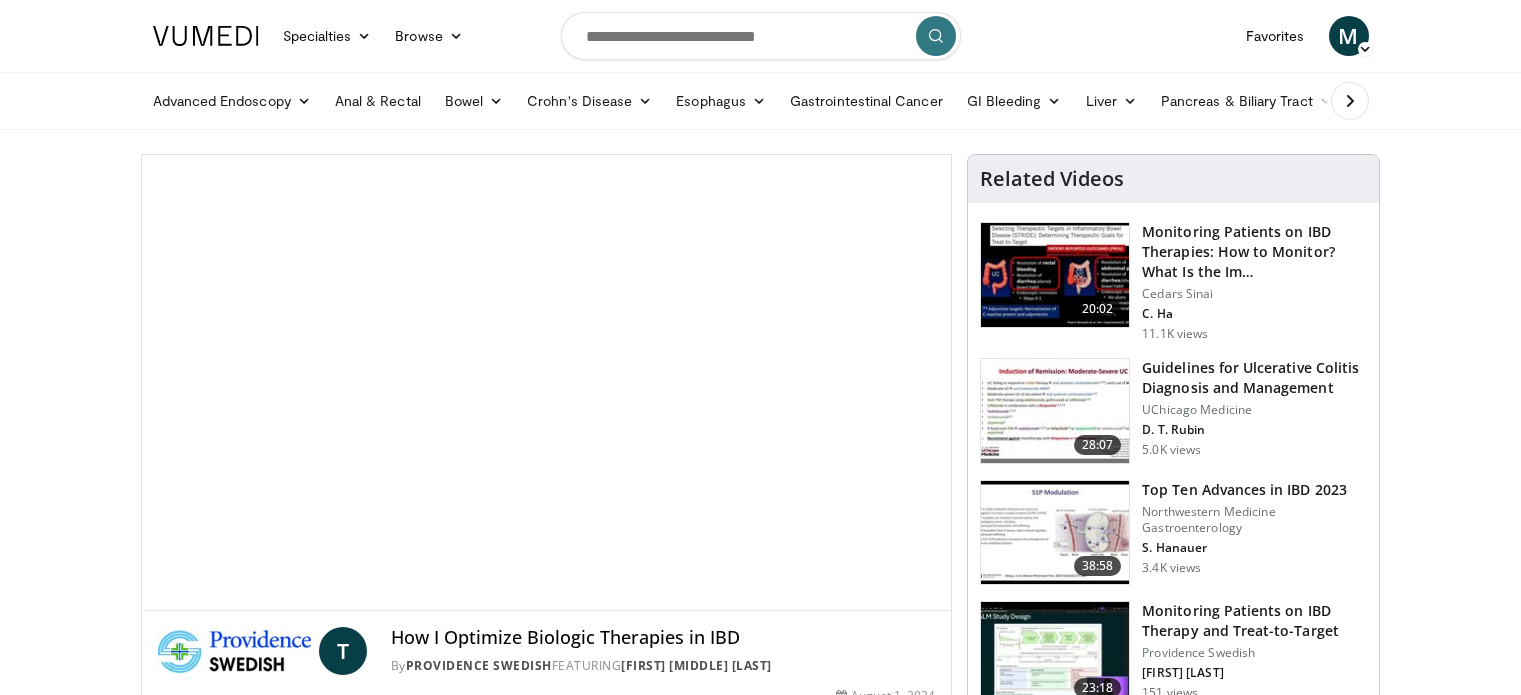 scroll, scrollTop: 0, scrollLeft: 0, axis: both 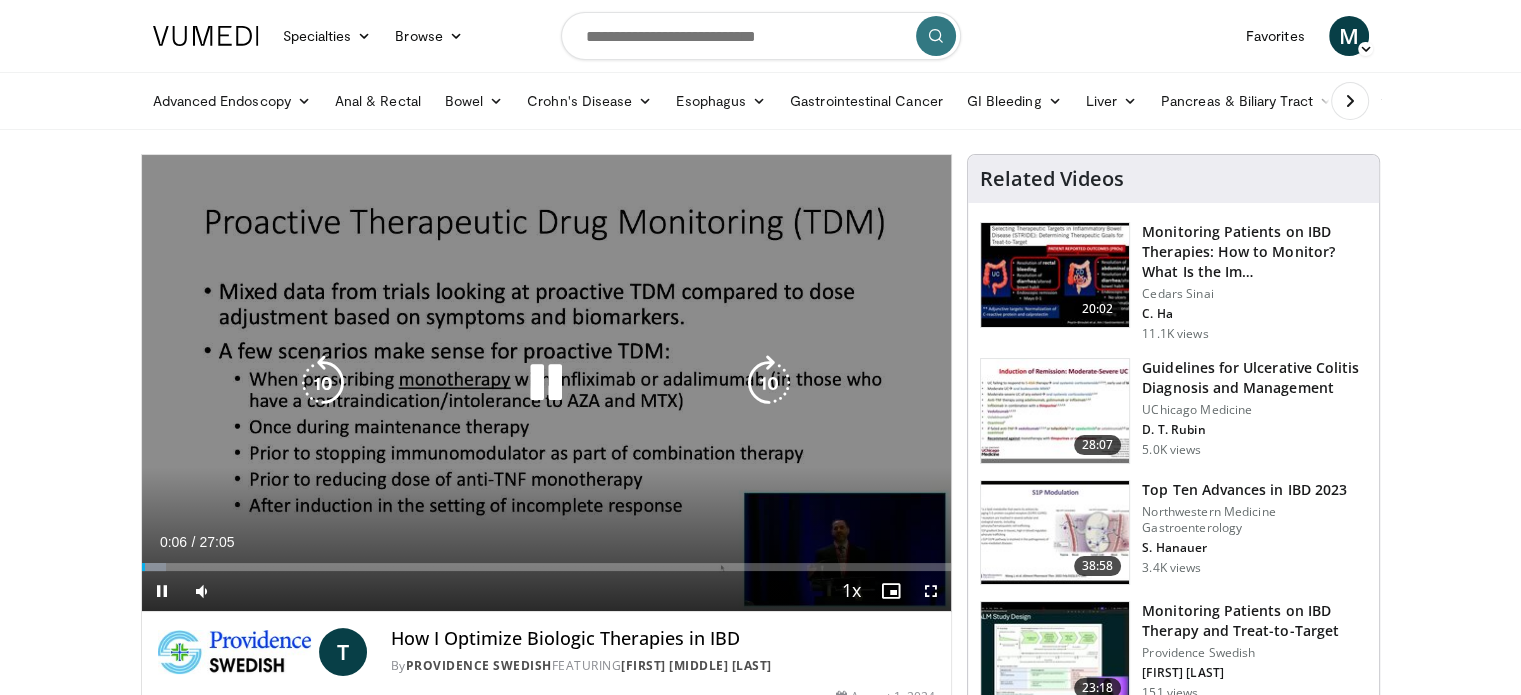 click at bounding box center (546, 383) 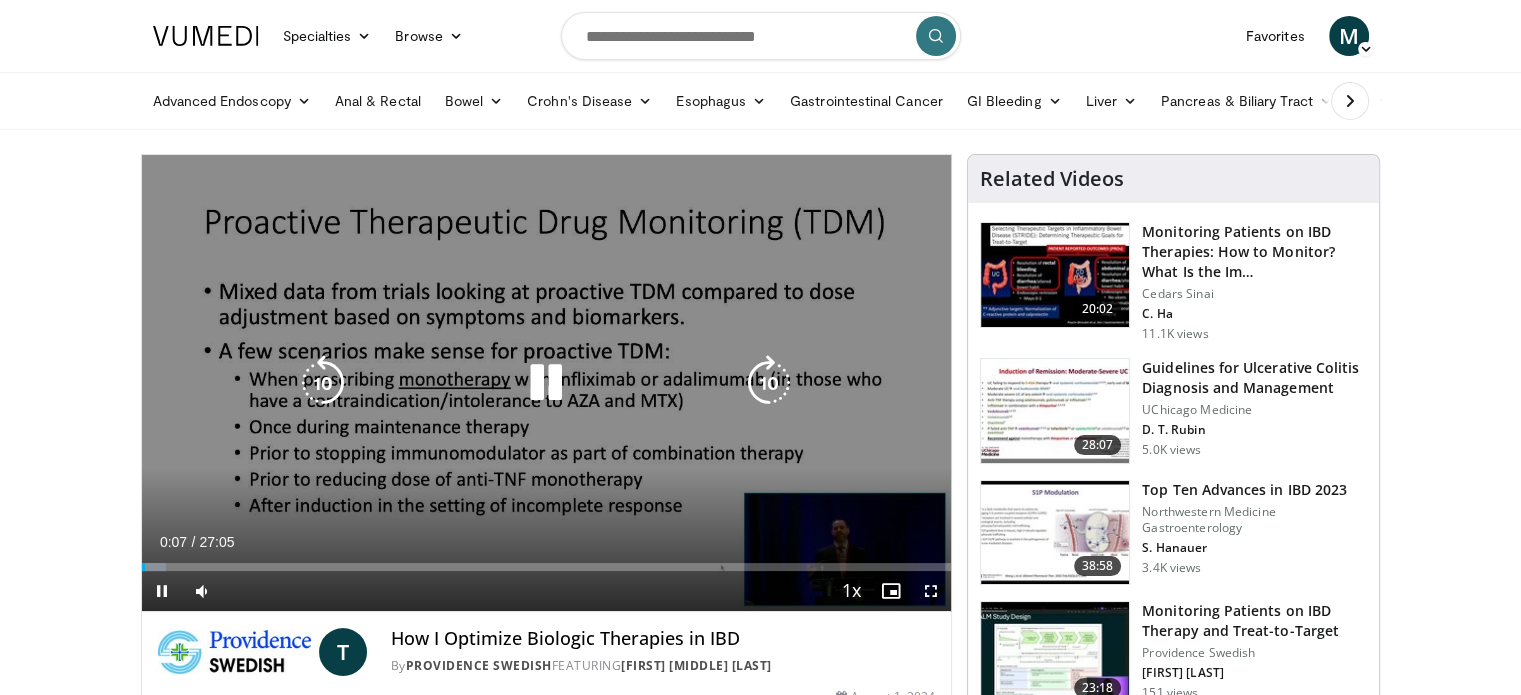 click at bounding box center (546, 383) 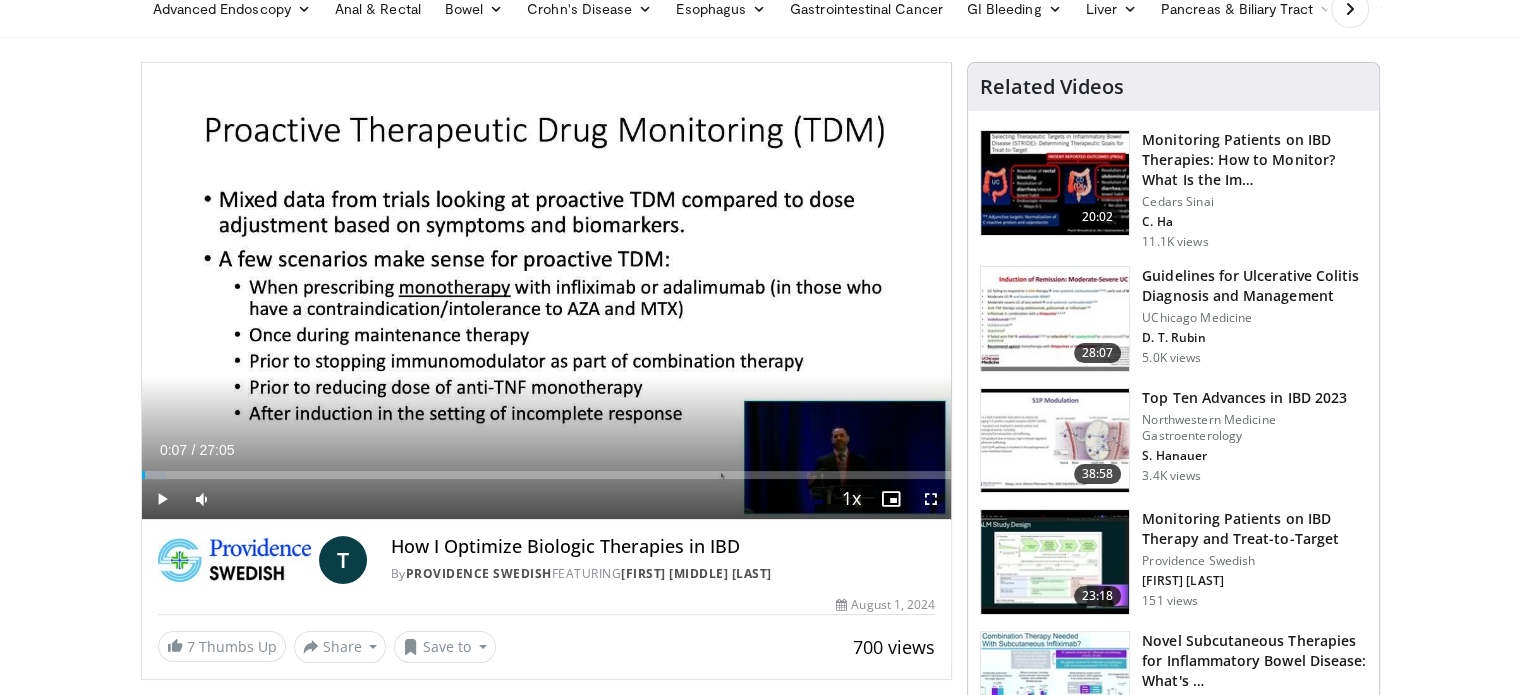 scroll, scrollTop: 200, scrollLeft: 0, axis: vertical 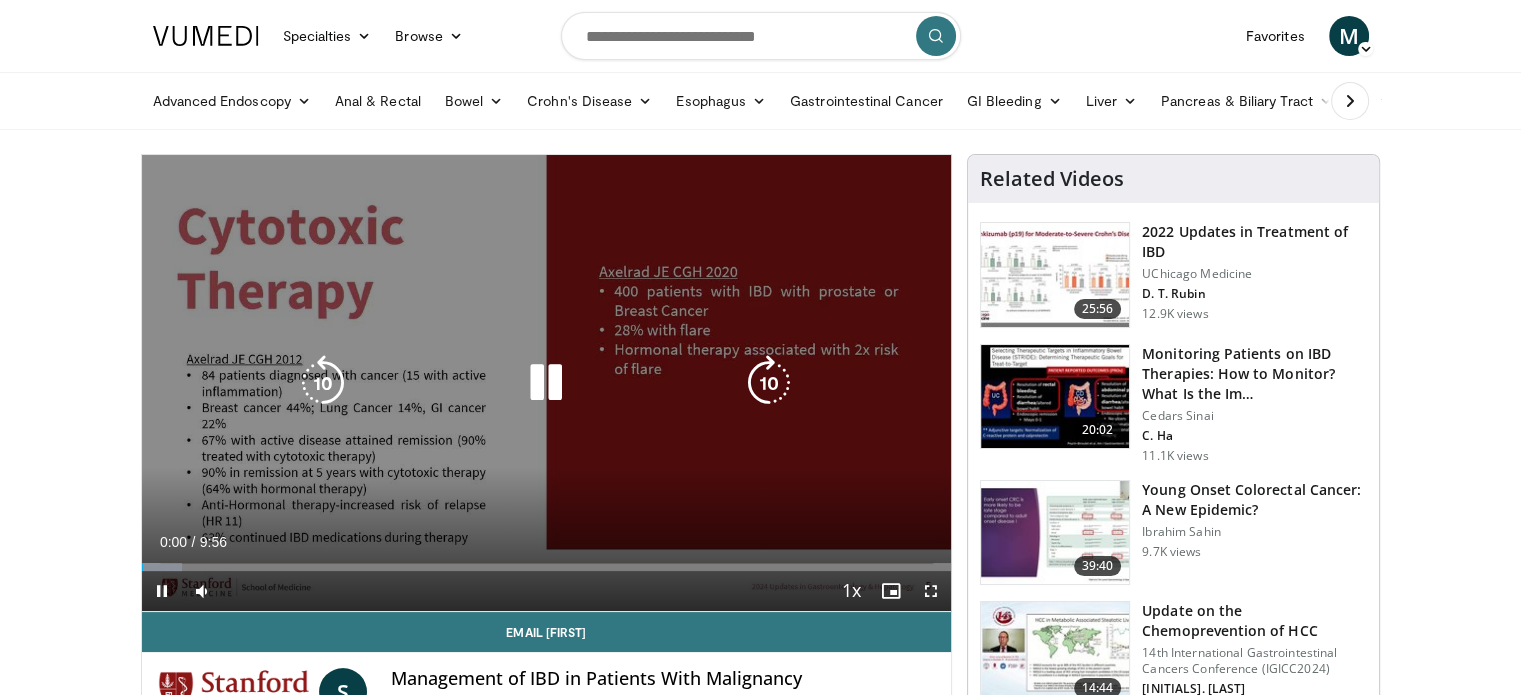 click at bounding box center (546, 383) 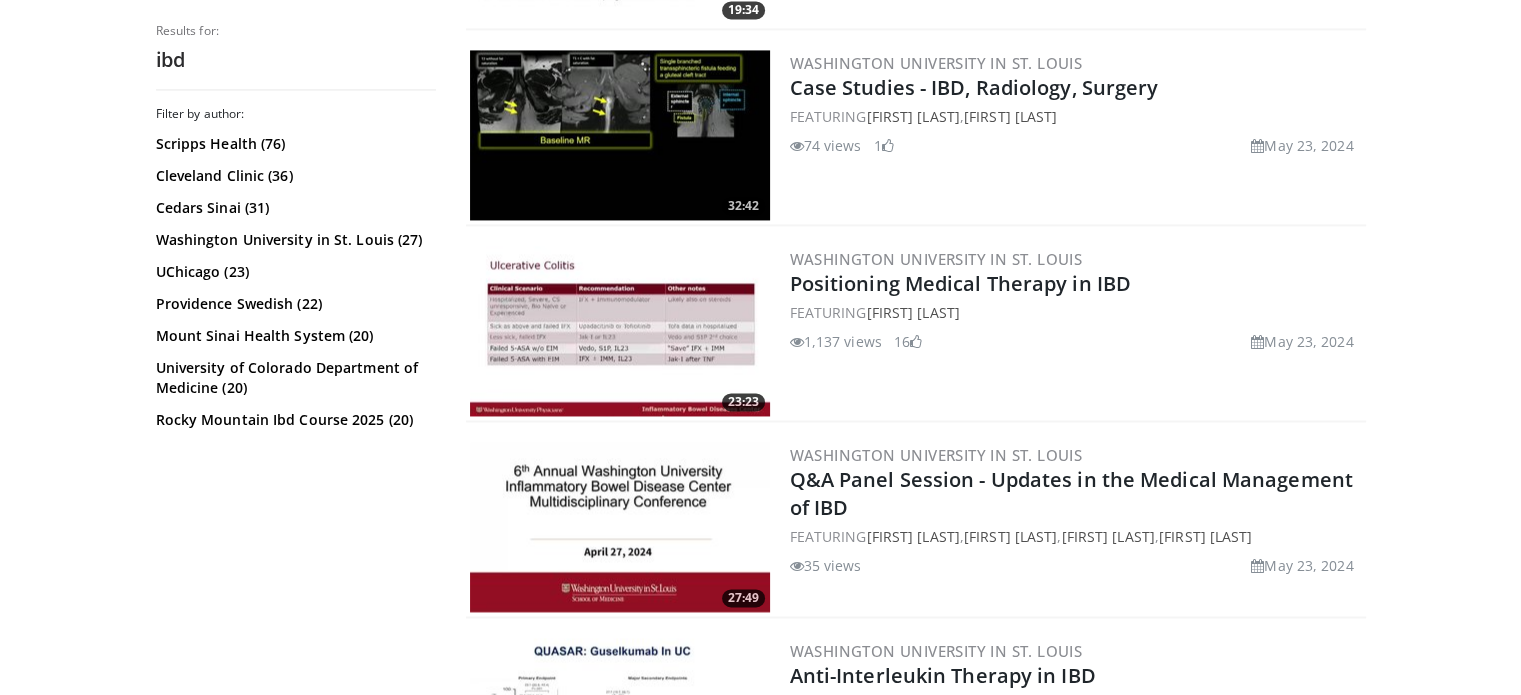 scroll, scrollTop: 3200, scrollLeft: 0, axis: vertical 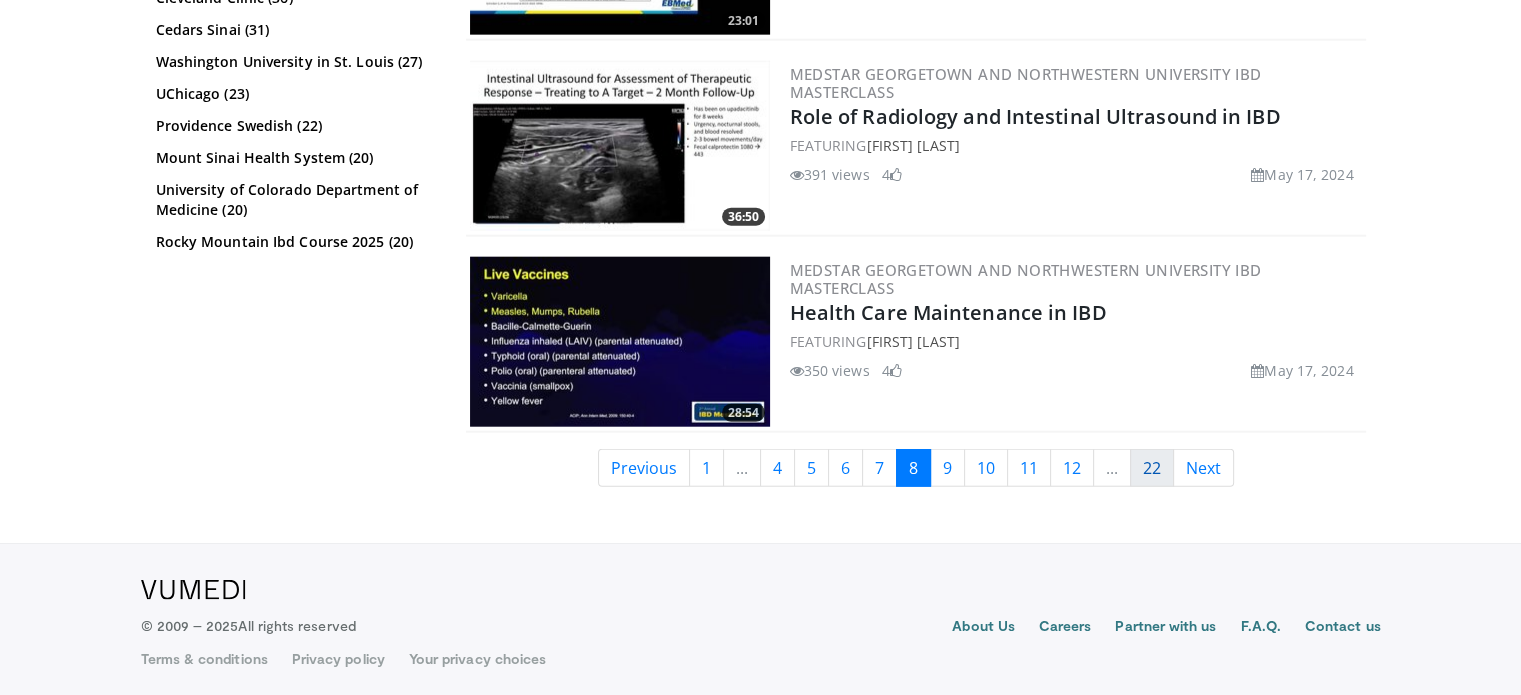 click on "22" at bounding box center (1152, 468) 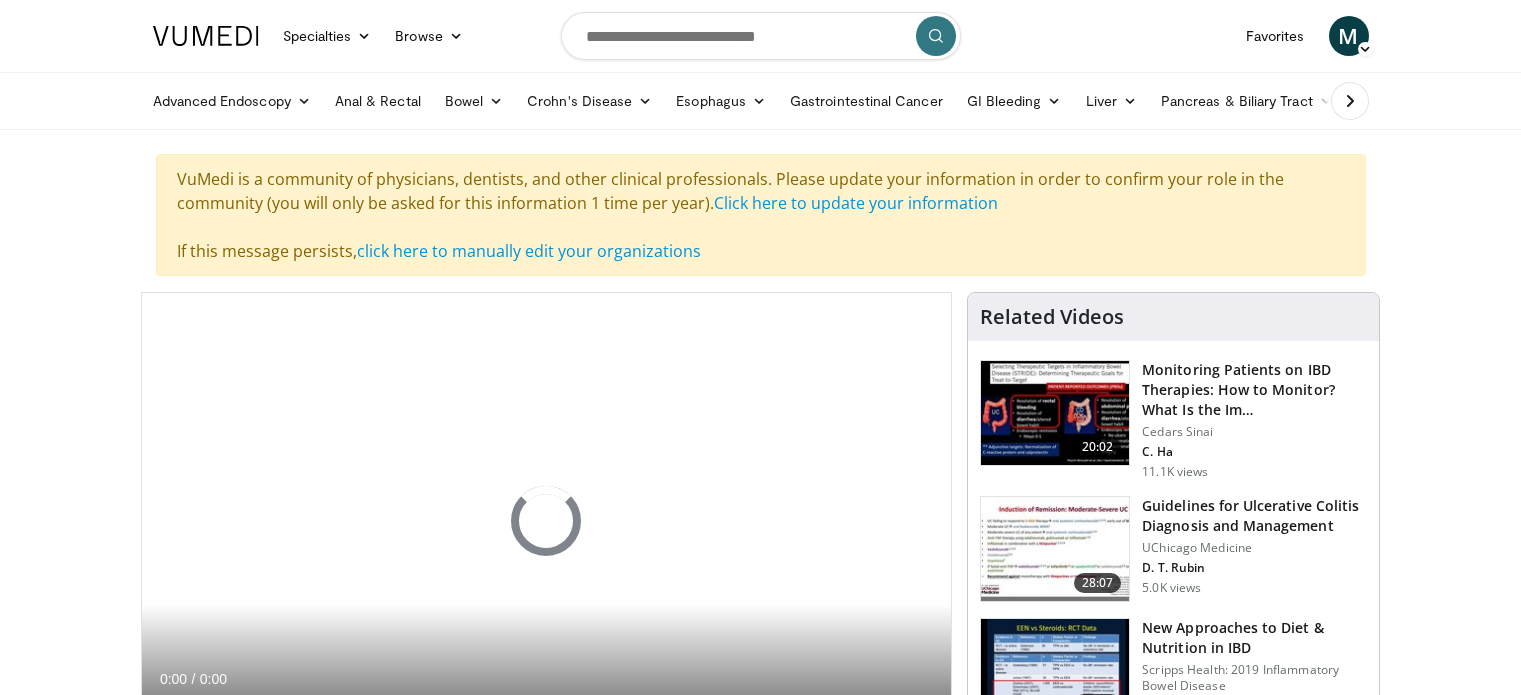 scroll, scrollTop: 0, scrollLeft: 0, axis: both 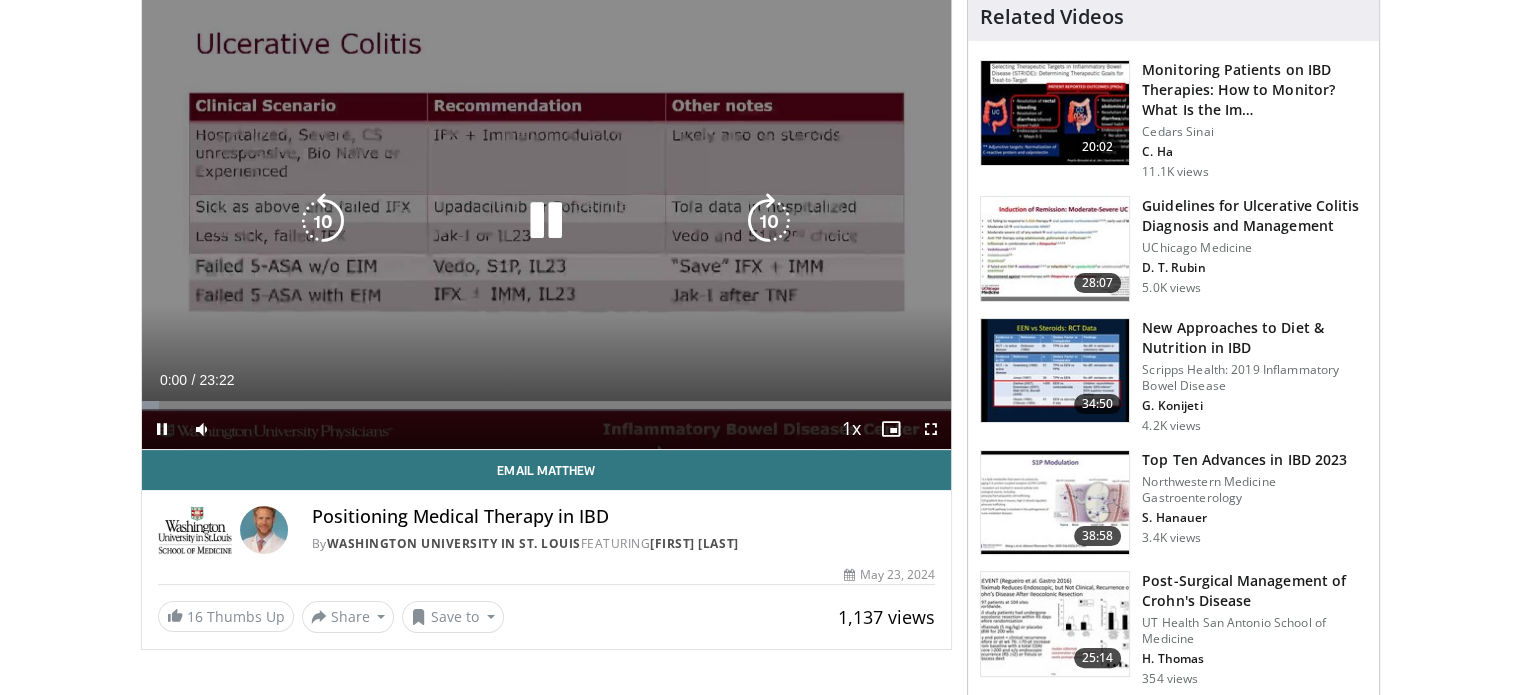 click at bounding box center [546, 221] 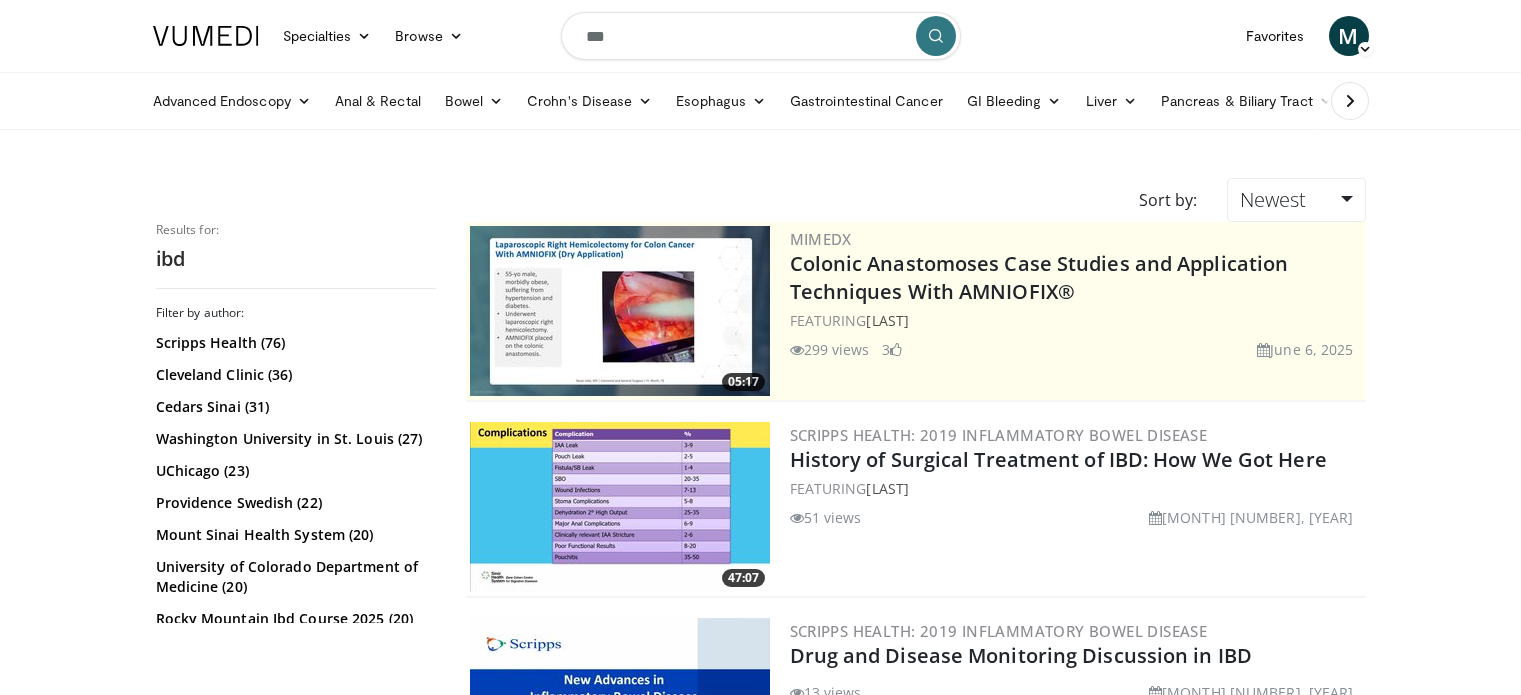 scroll, scrollTop: 0, scrollLeft: 0, axis: both 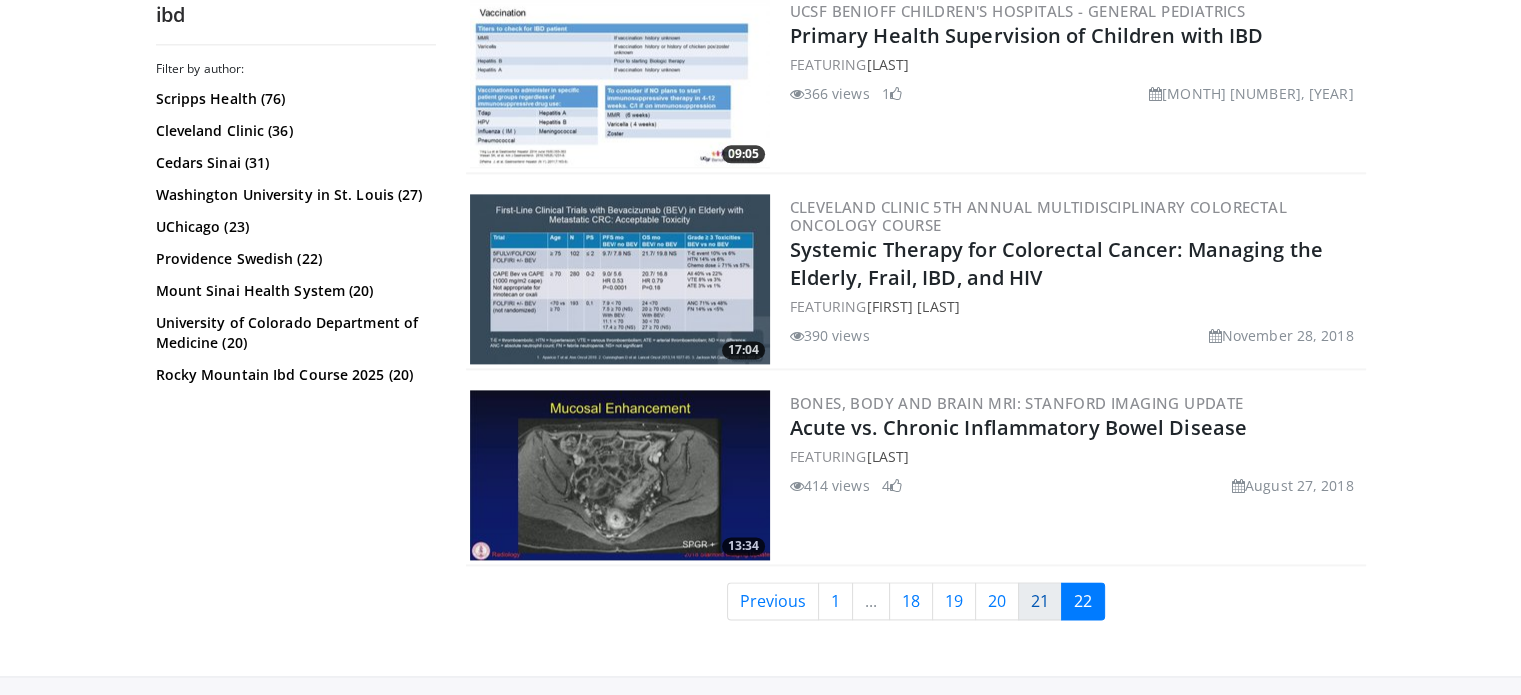 click on "21" at bounding box center (1040, 601) 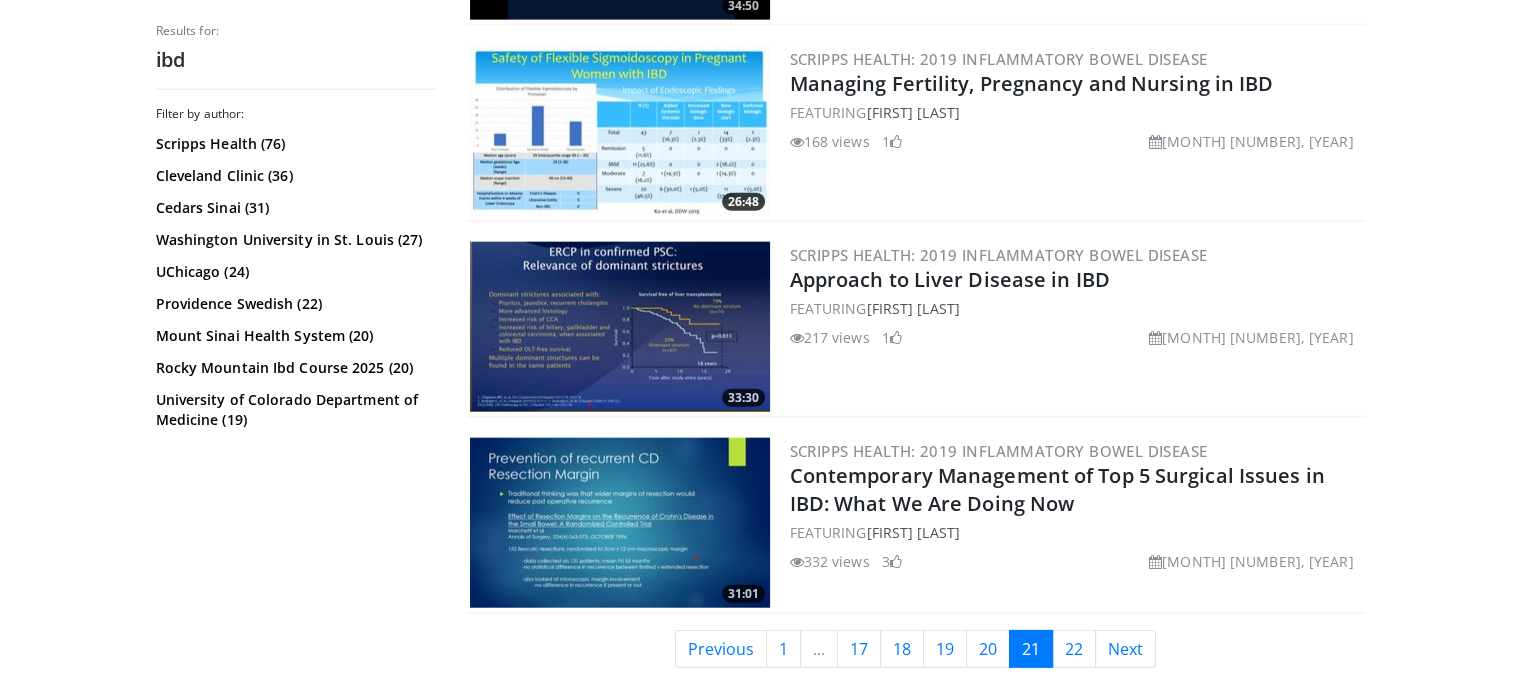 scroll, scrollTop: 4903, scrollLeft: 0, axis: vertical 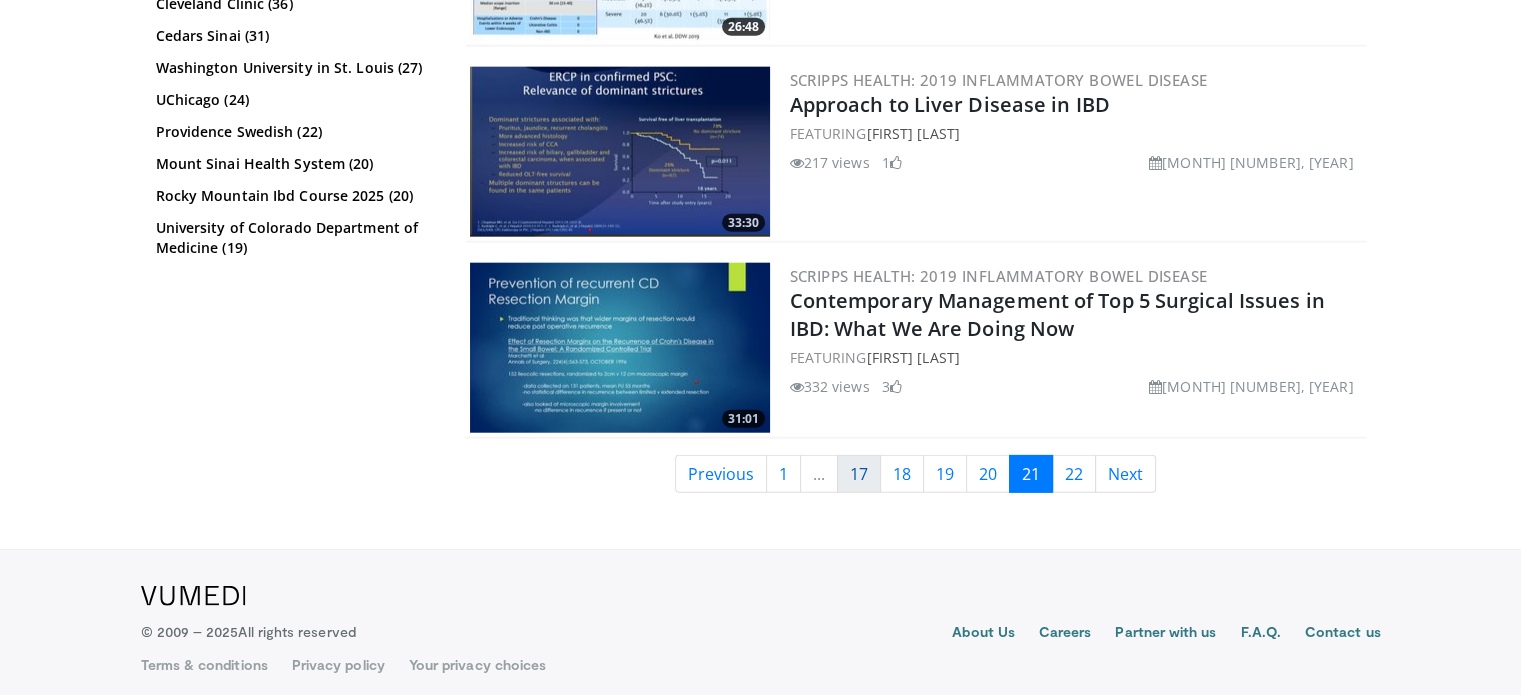 click on "17" at bounding box center [859, 474] 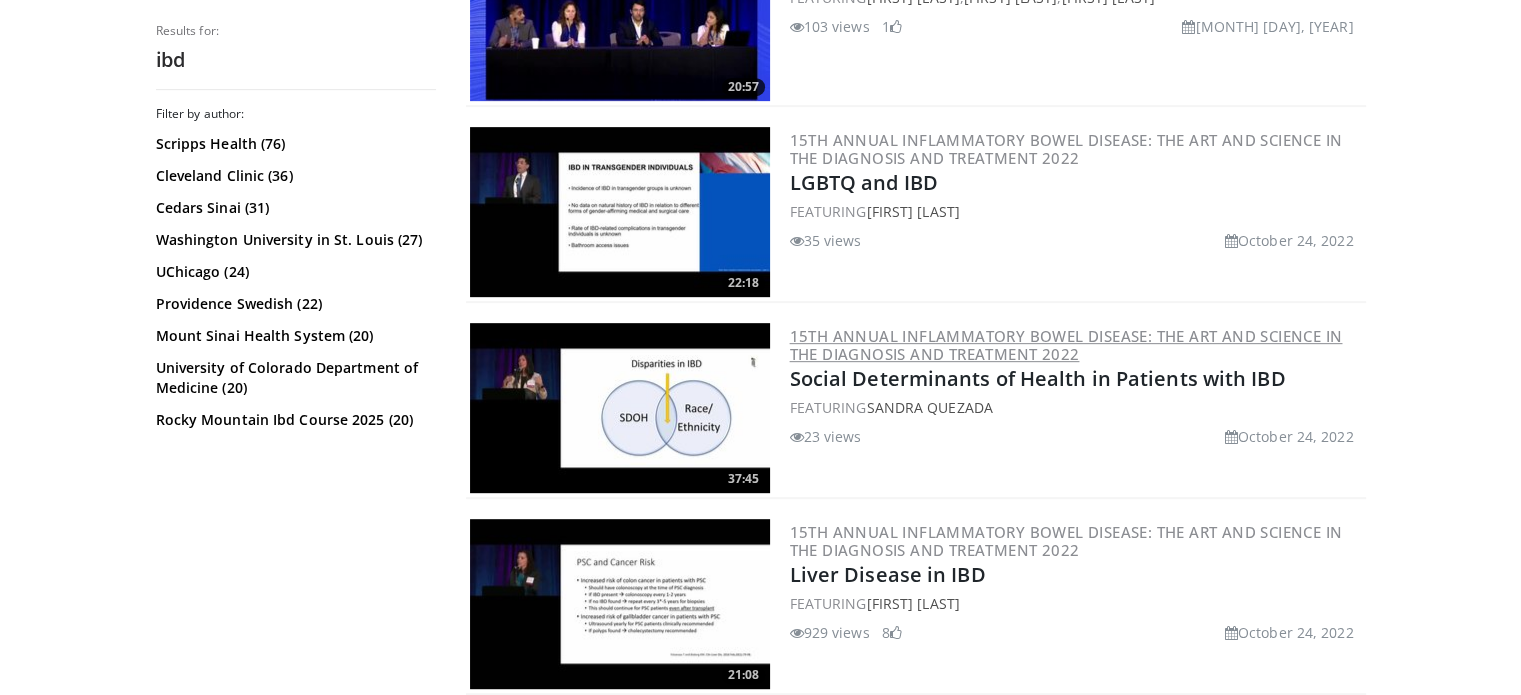 scroll, scrollTop: 1000, scrollLeft: 0, axis: vertical 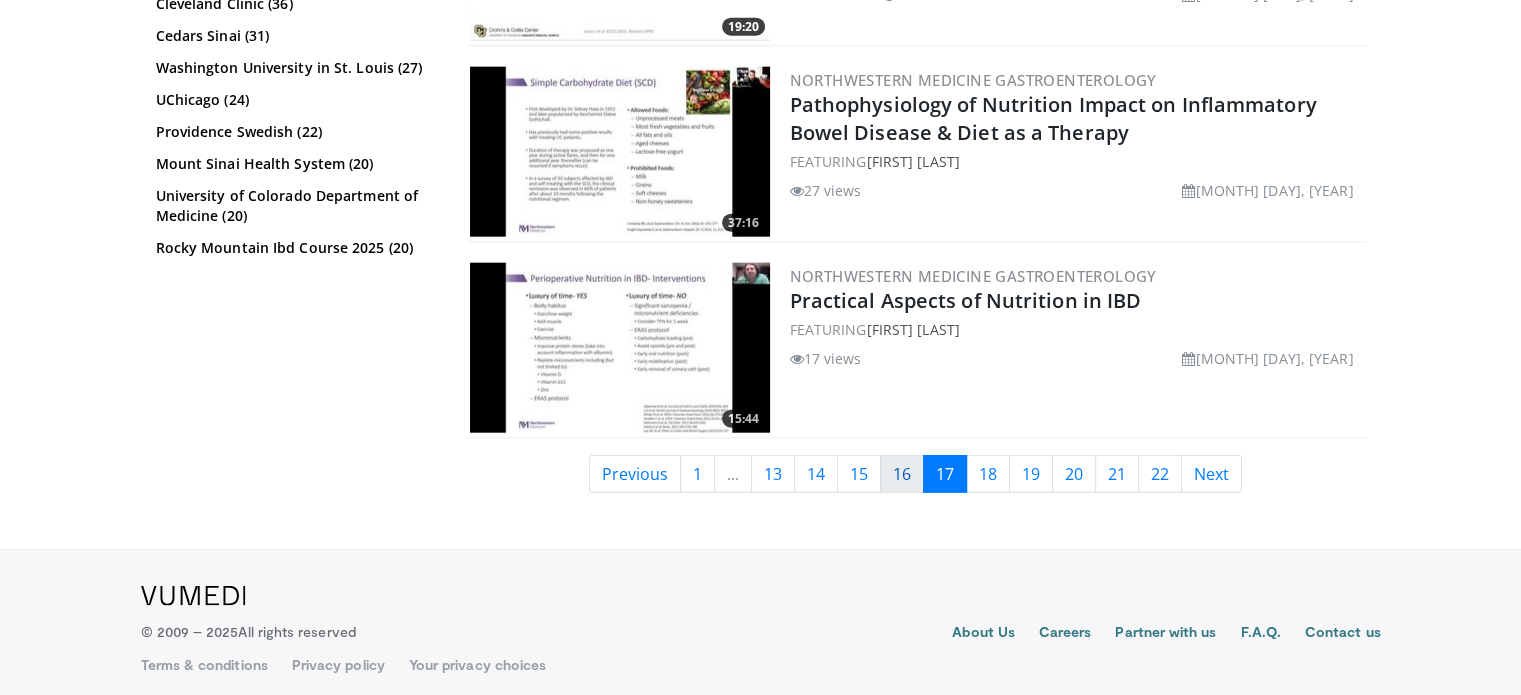 click on "16" at bounding box center [902, 474] 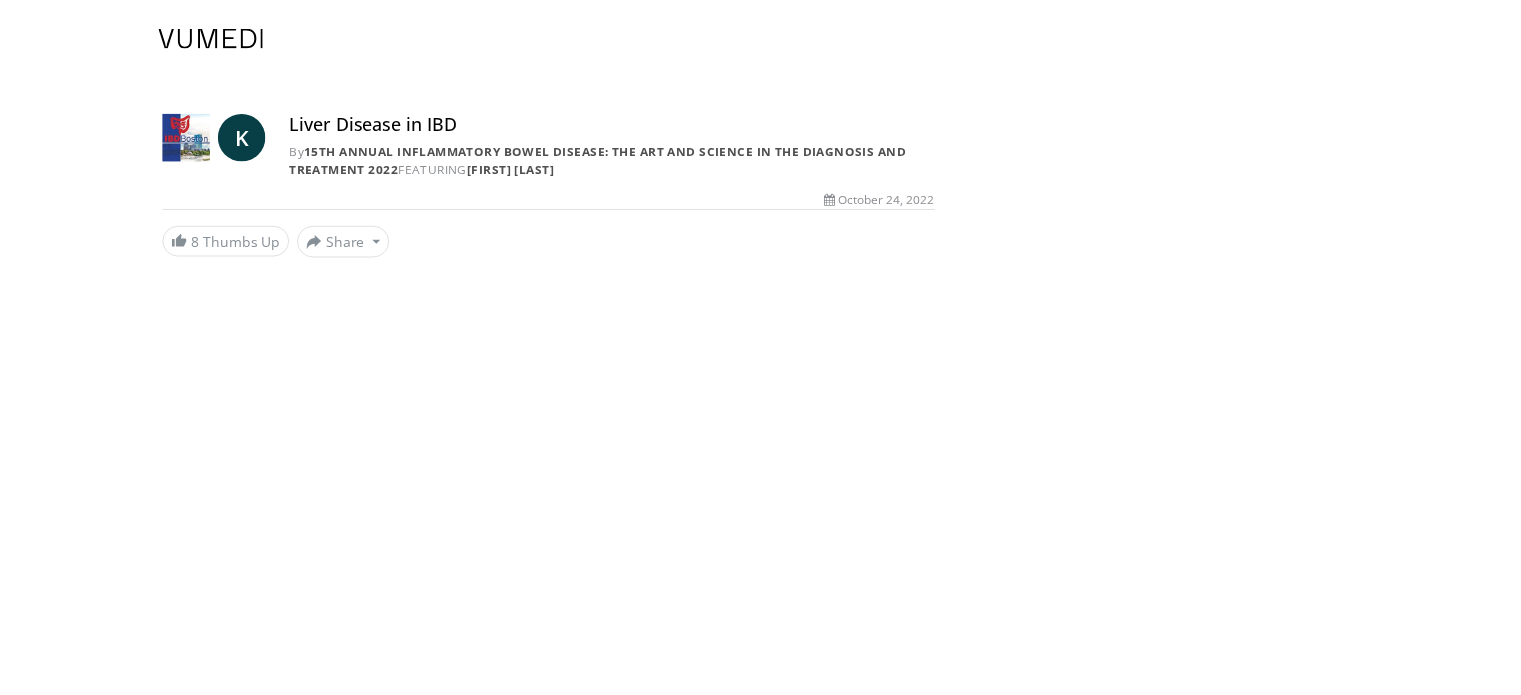 scroll, scrollTop: 0, scrollLeft: 0, axis: both 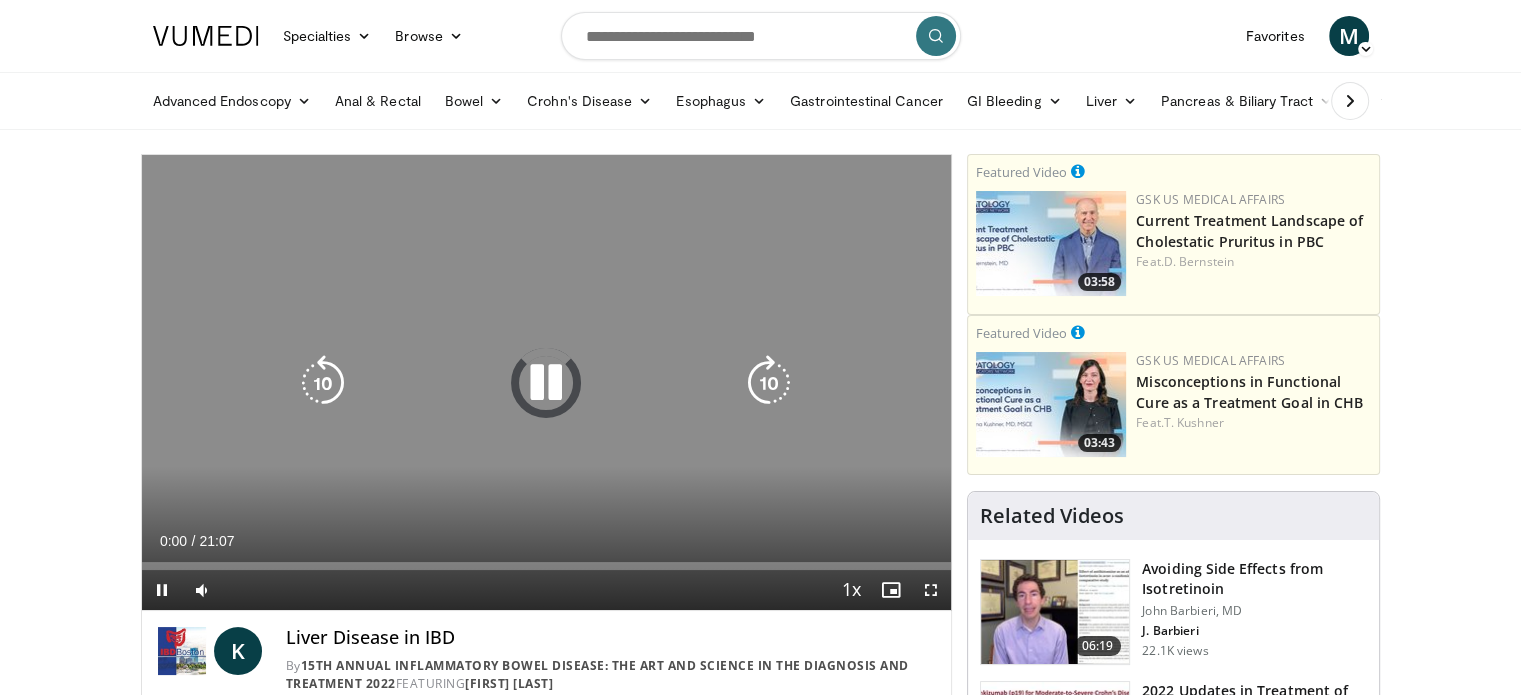 click at bounding box center [546, 383] 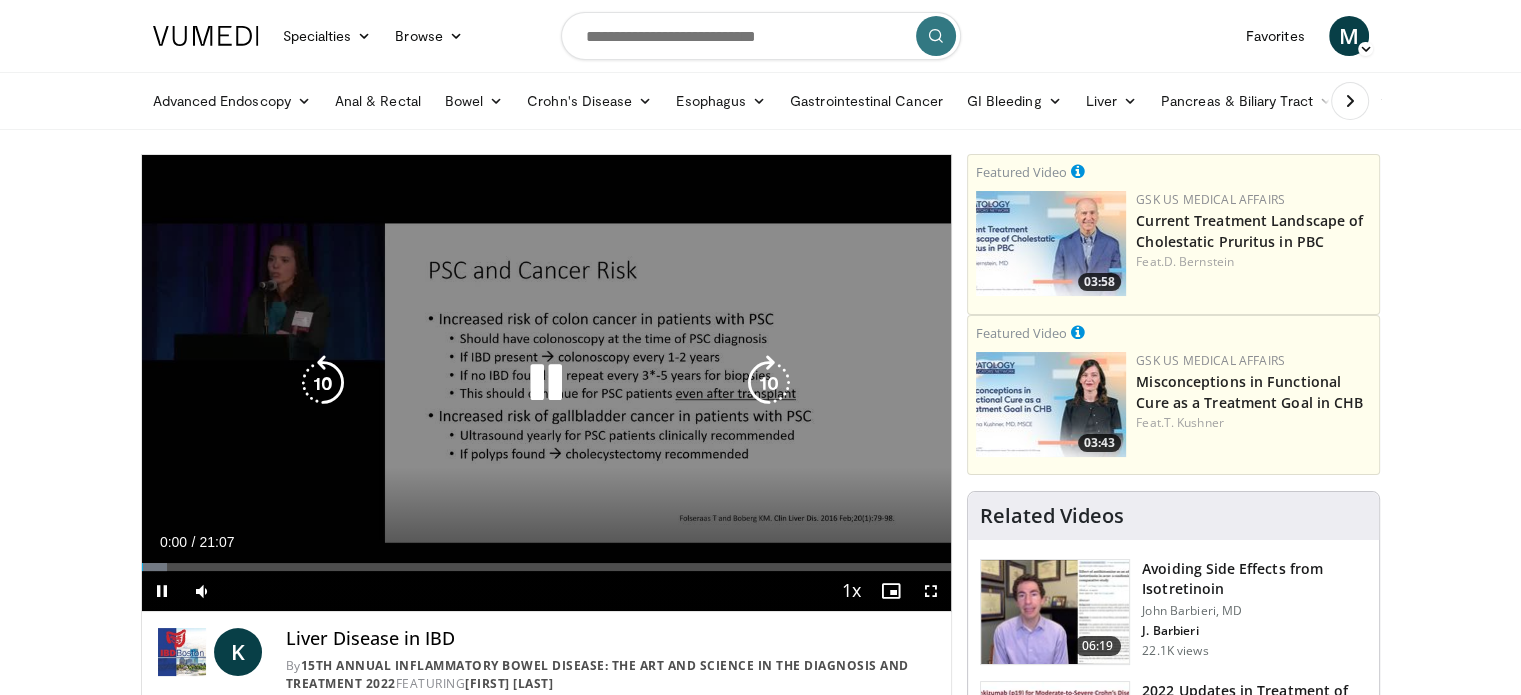 click at bounding box center [546, 383] 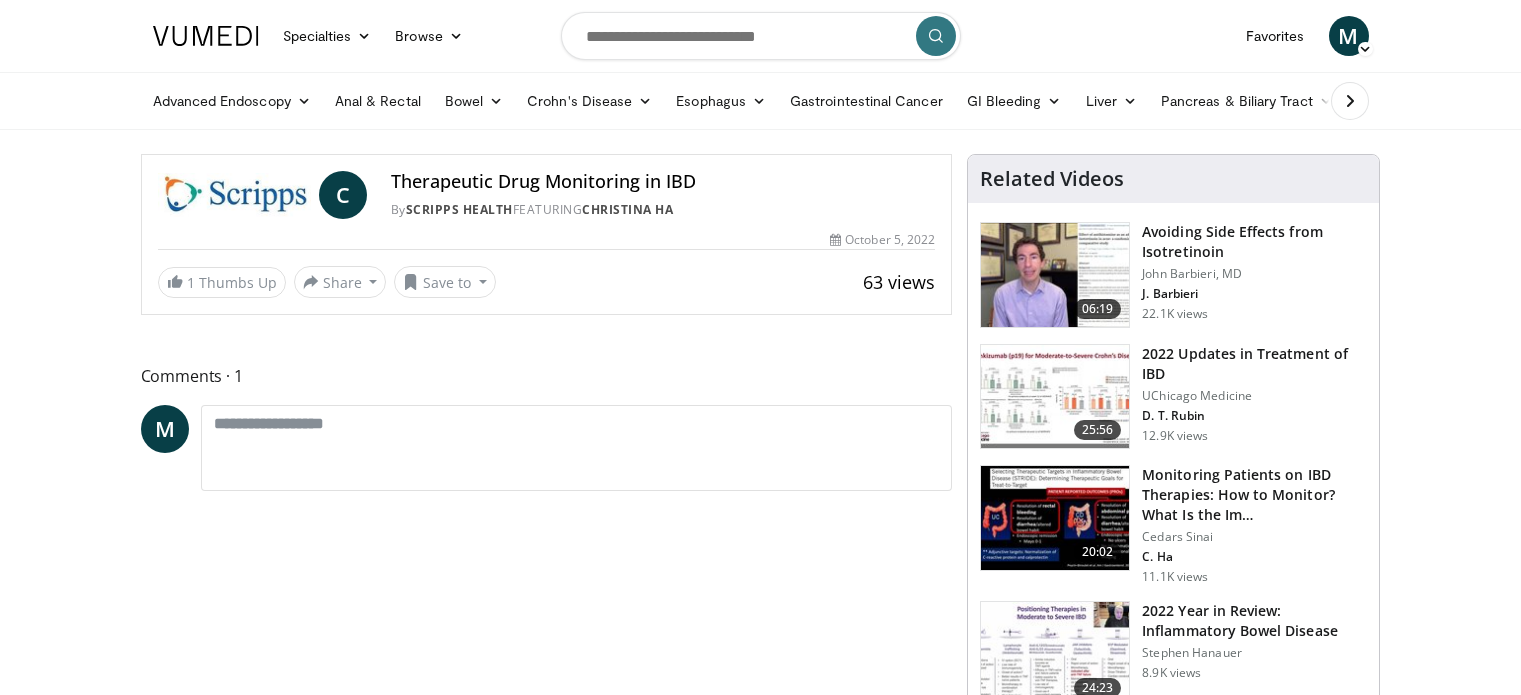 scroll, scrollTop: 0, scrollLeft: 0, axis: both 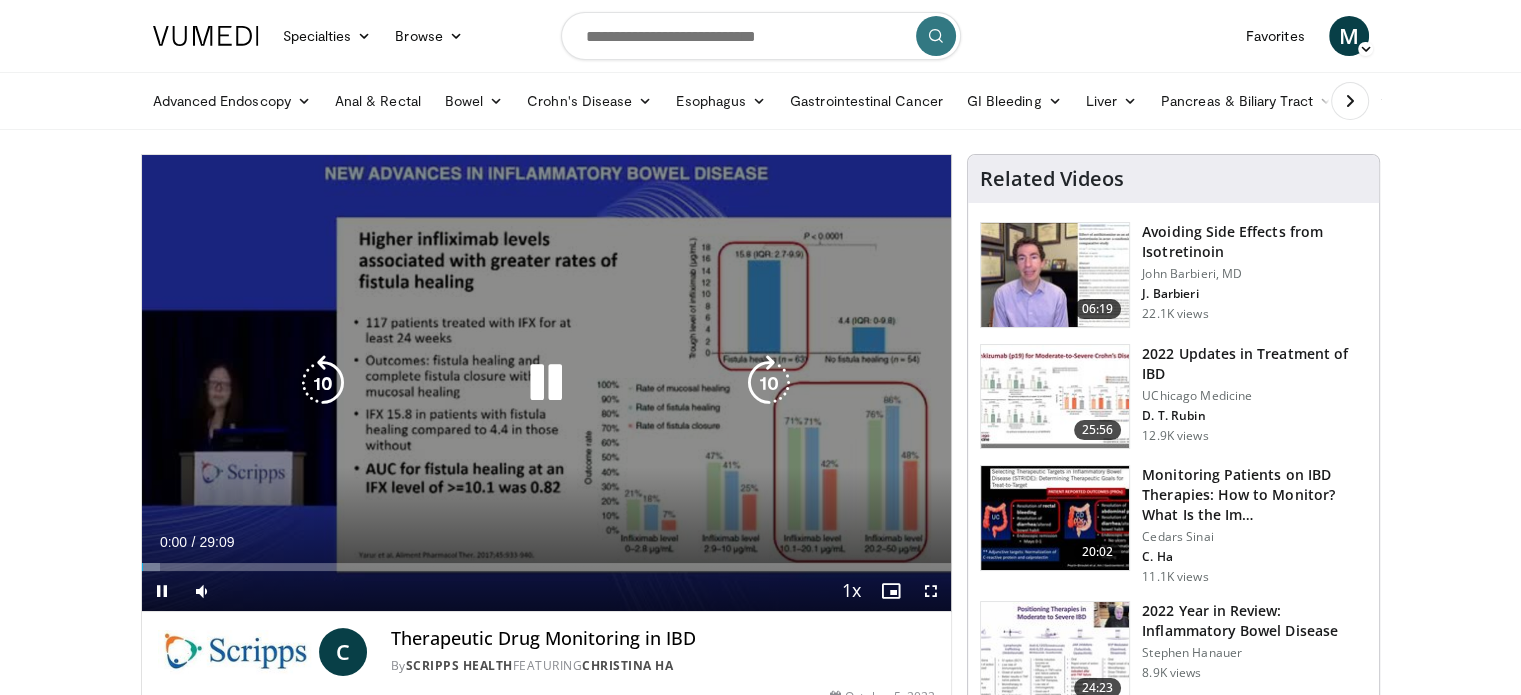 click at bounding box center (546, 383) 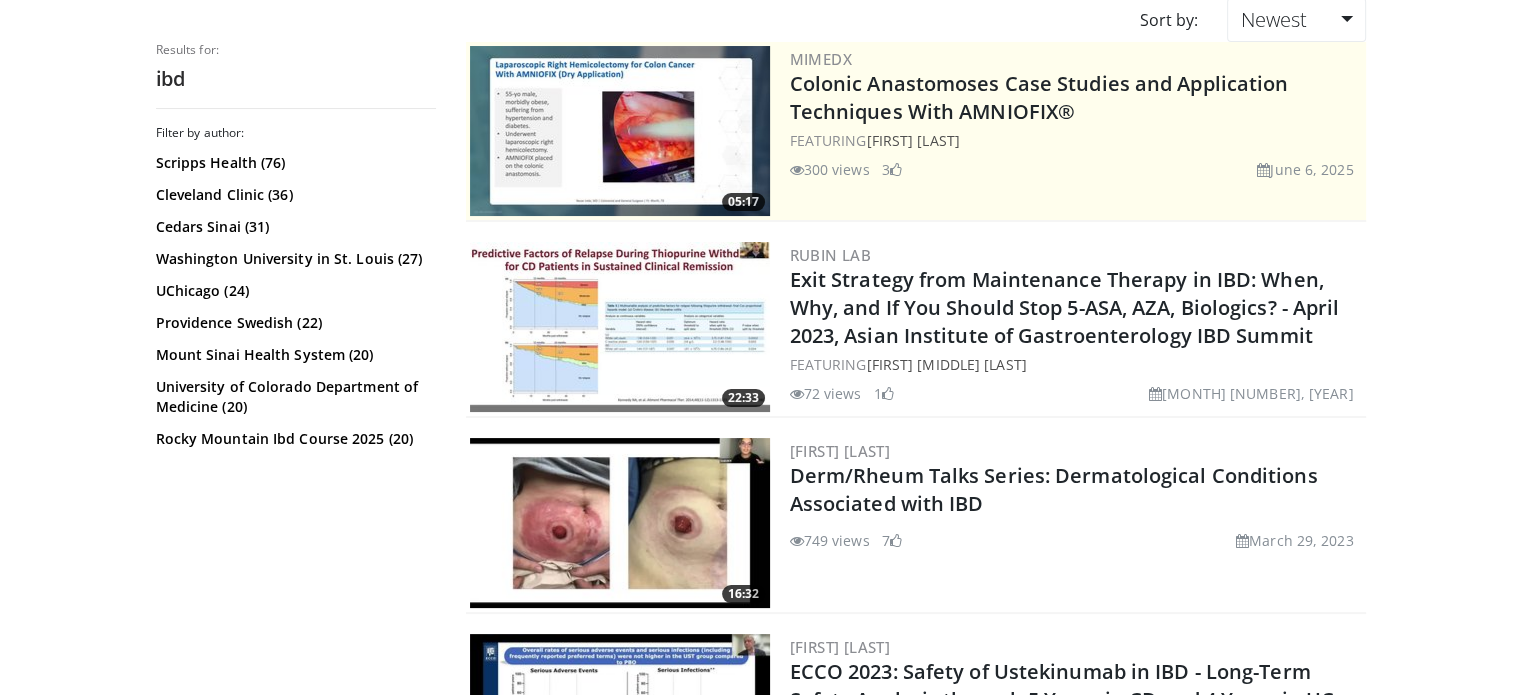 scroll, scrollTop: 300, scrollLeft: 0, axis: vertical 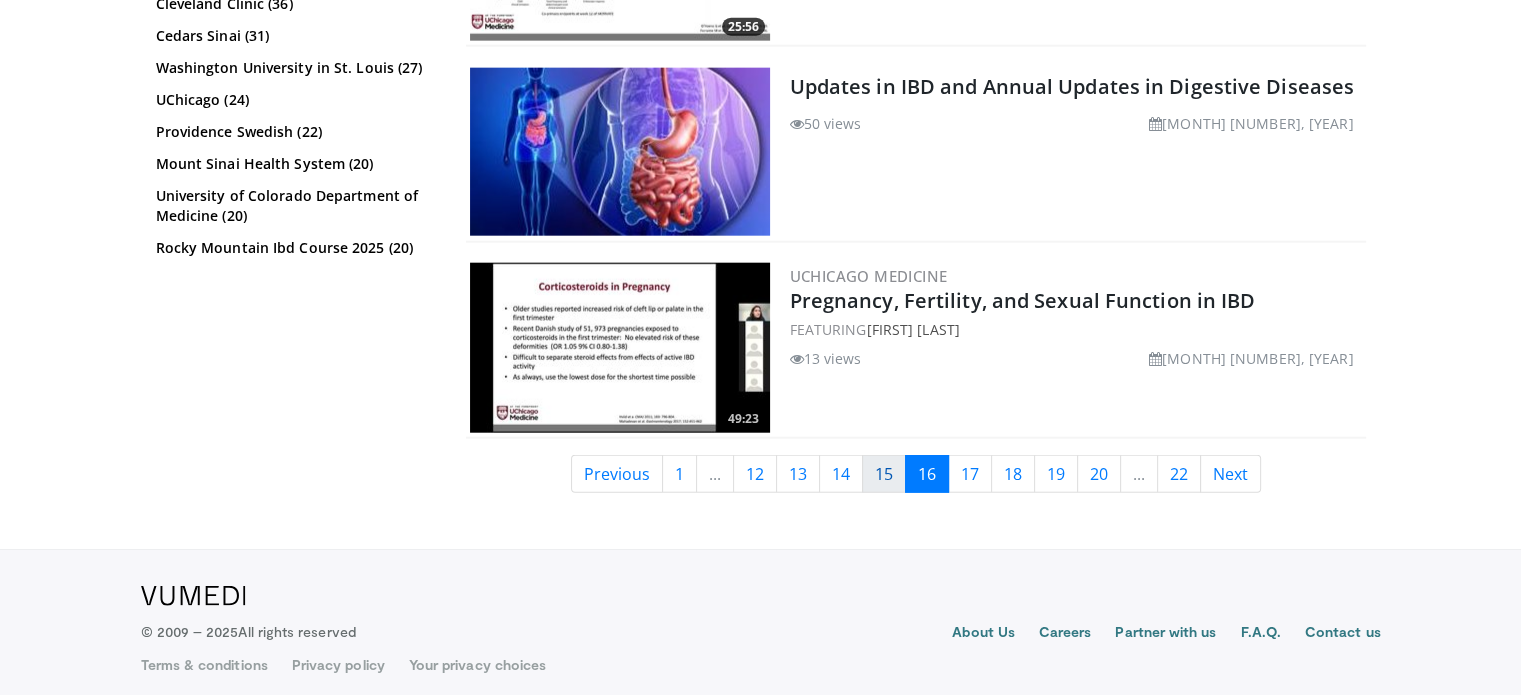 click on "15" at bounding box center (884, 474) 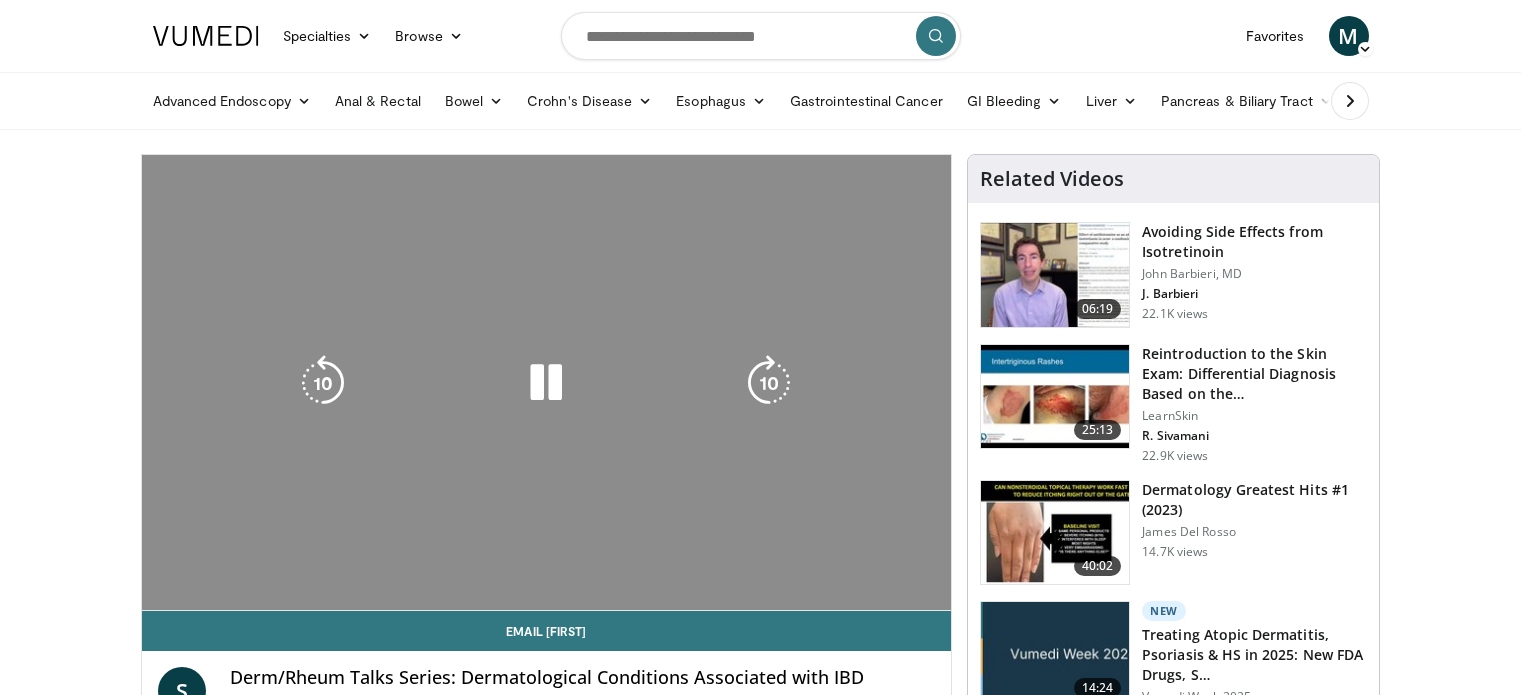 scroll, scrollTop: 0, scrollLeft: 0, axis: both 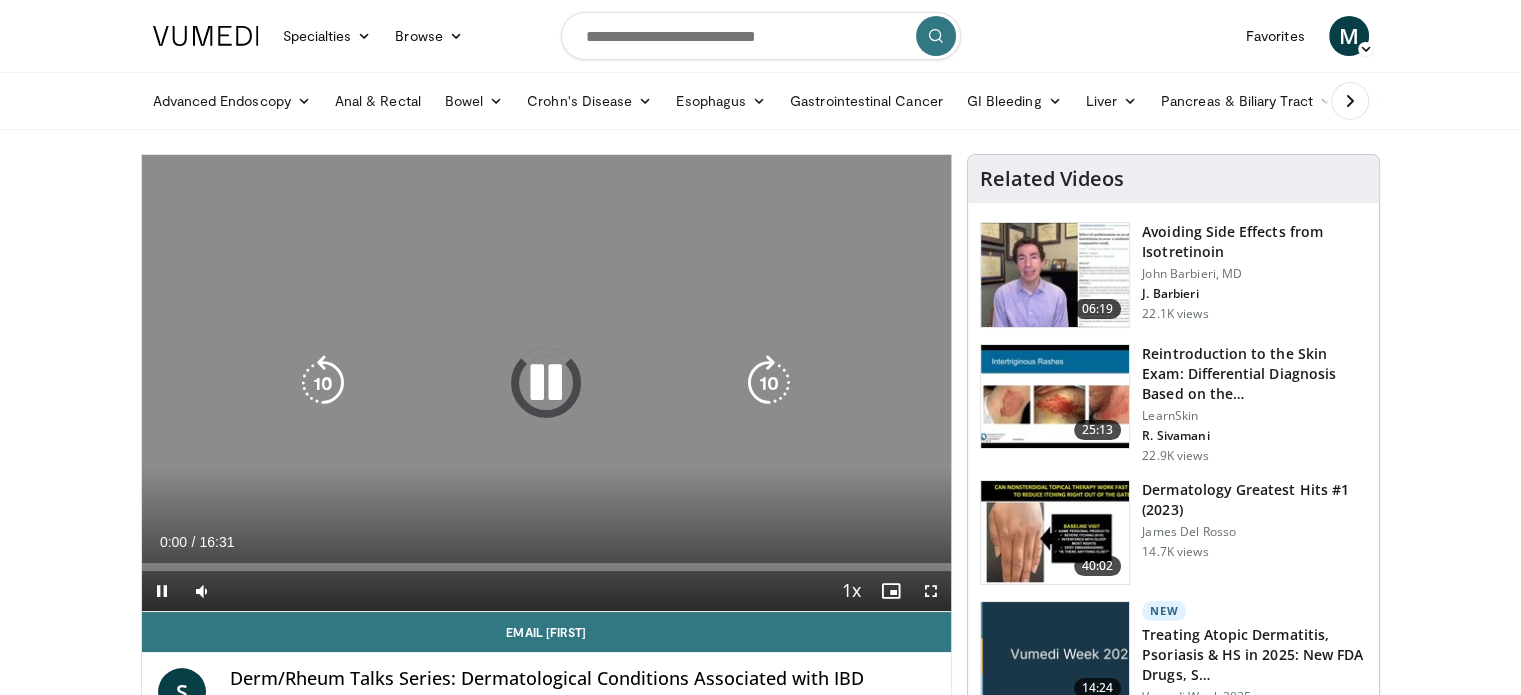 click at bounding box center [546, 383] 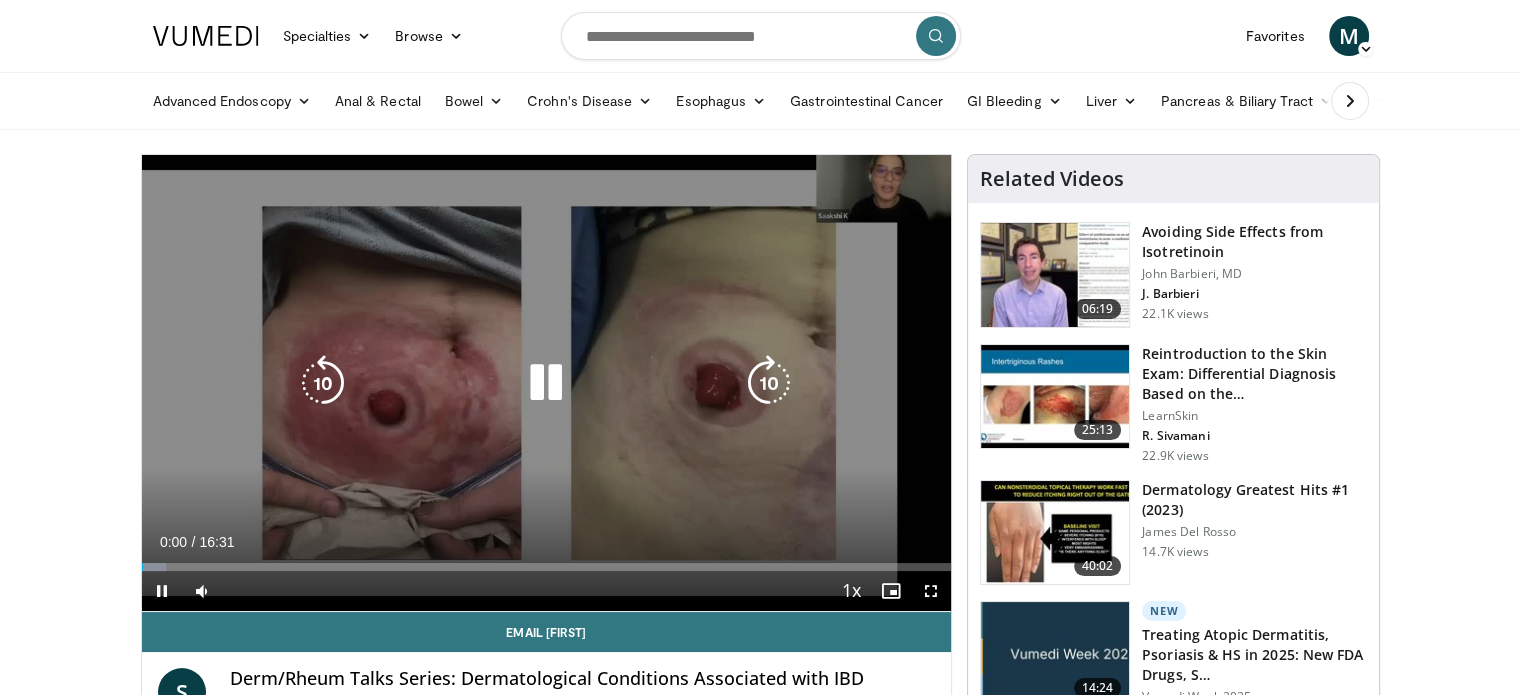 click at bounding box center [546, 383] 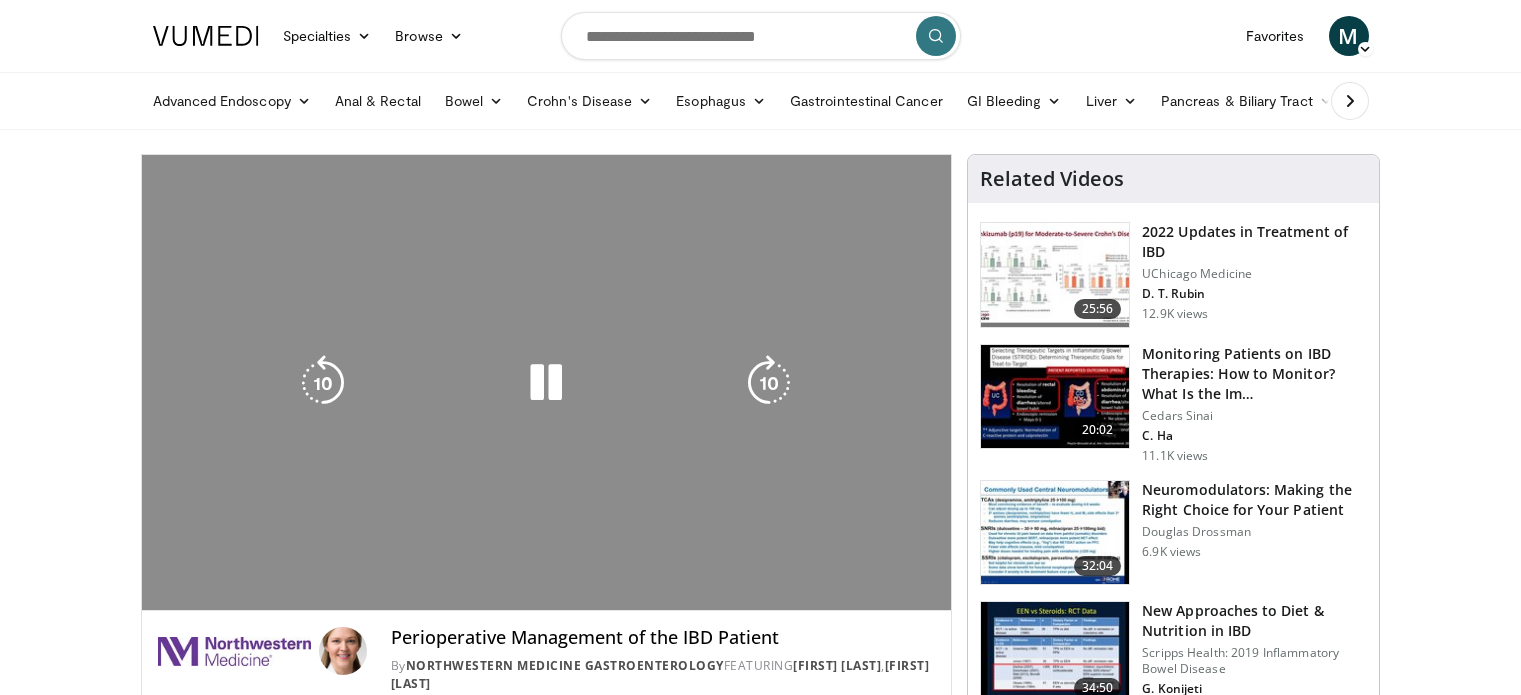 scroll, scrollTop: 0, scrollLeft: 0, axis: both 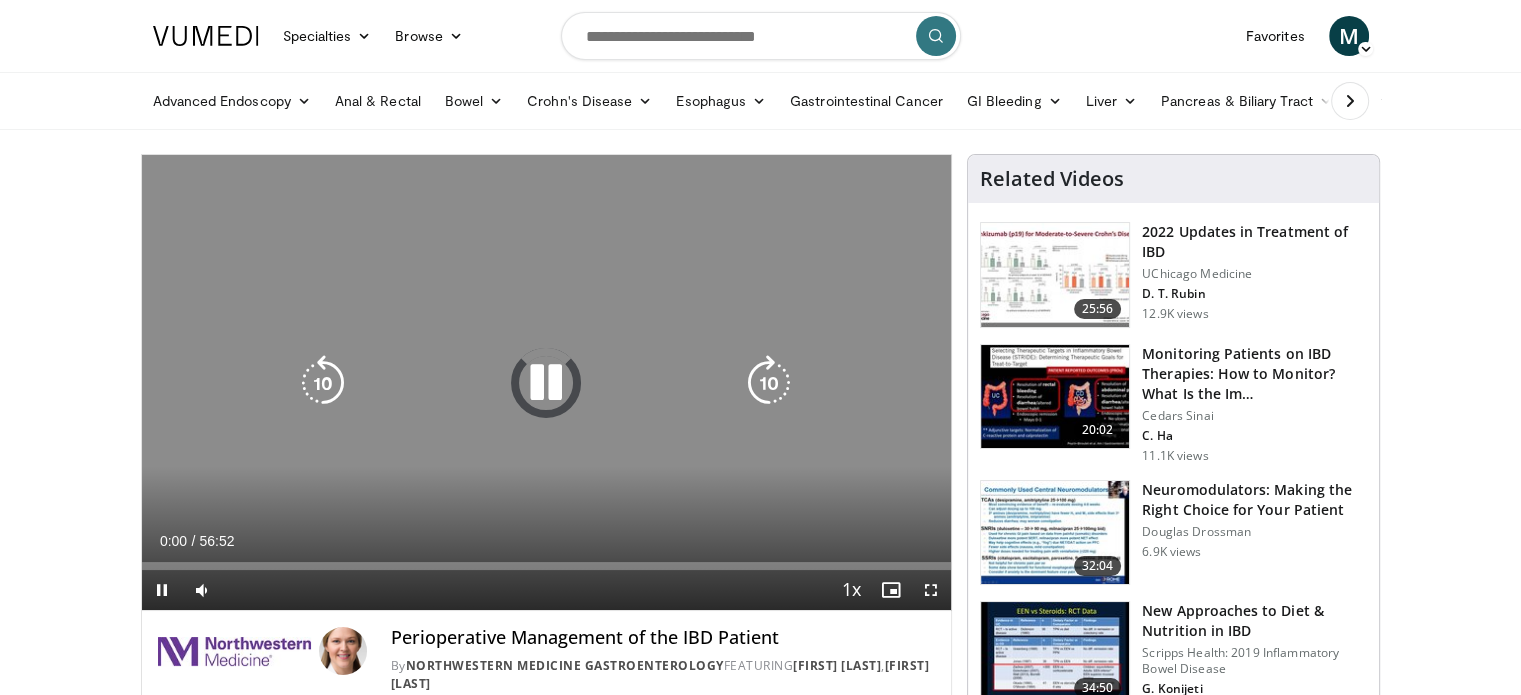 click at bounding box center [546, 383] 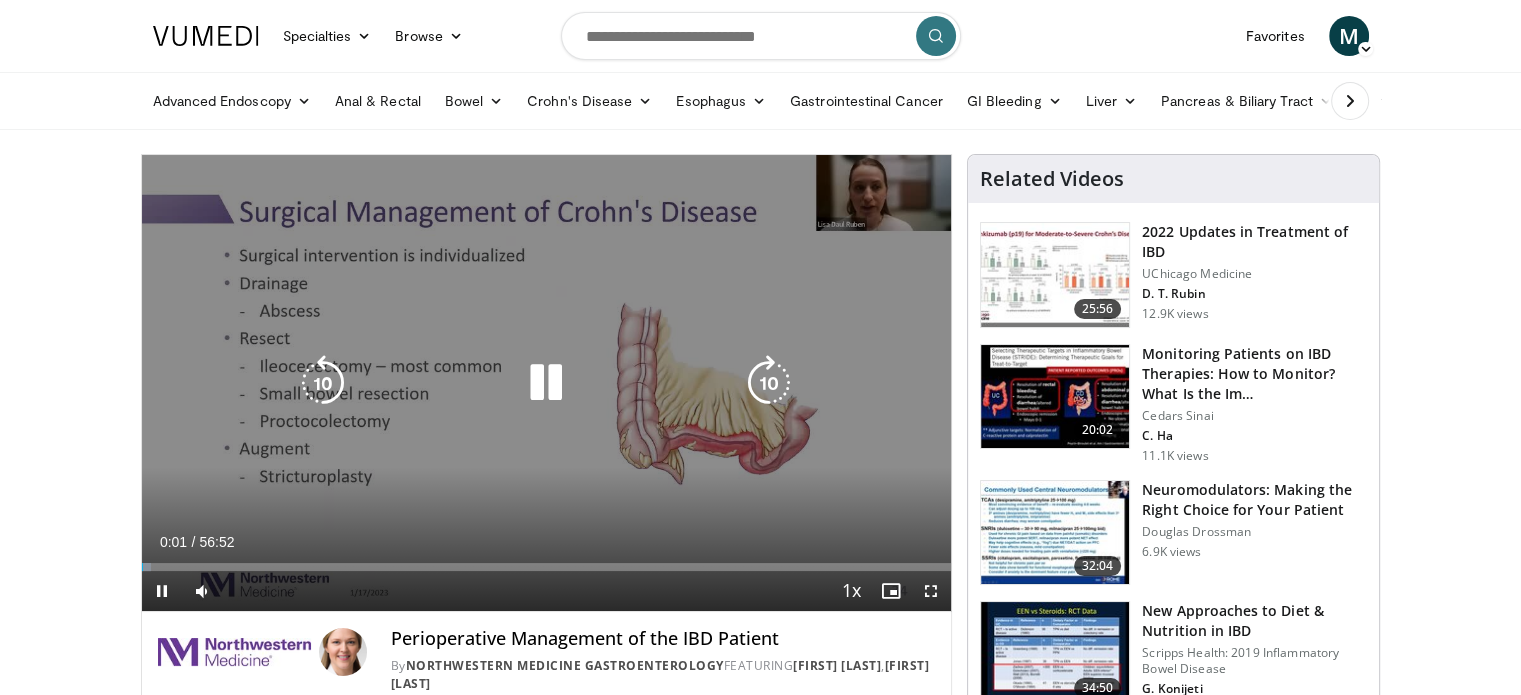 click at bounding box center [546, 383] 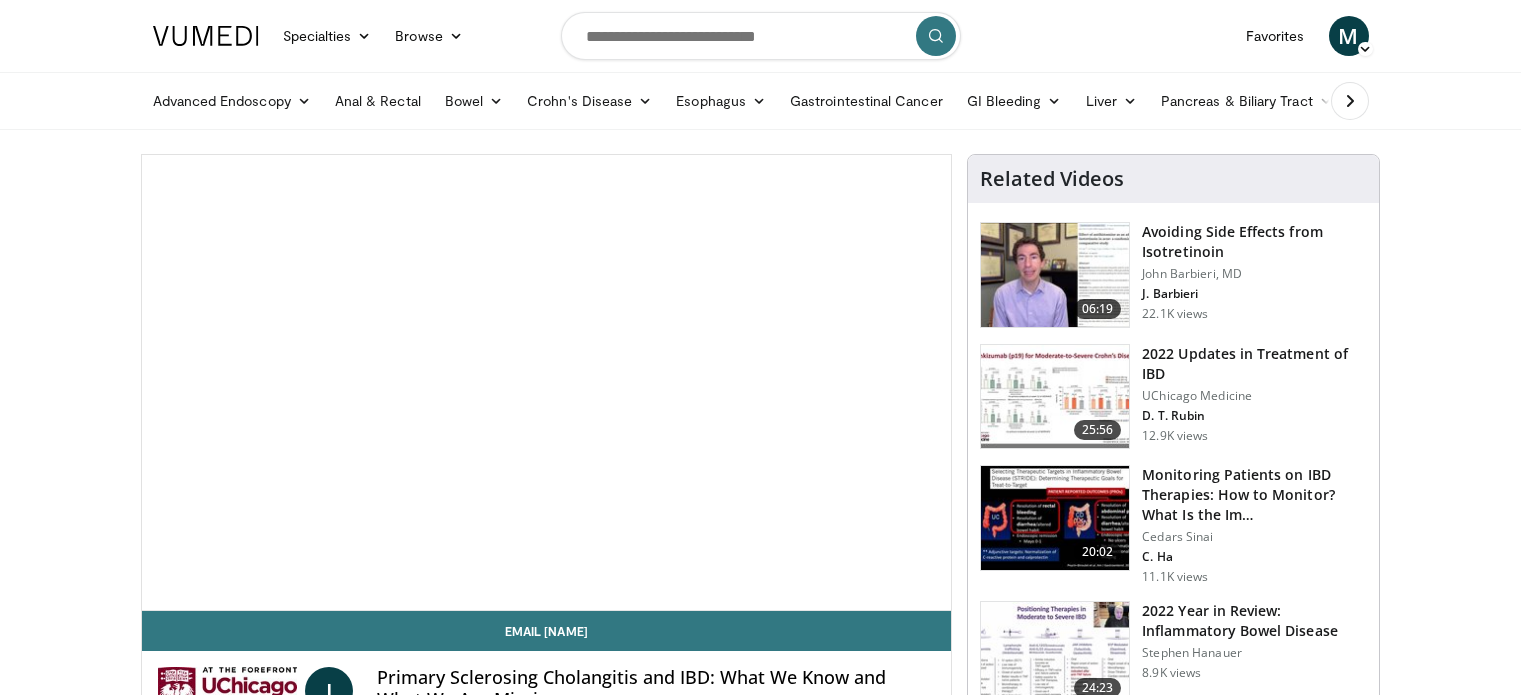 scroll, scrollTop: 0, scrollLeft: 0, axis: both 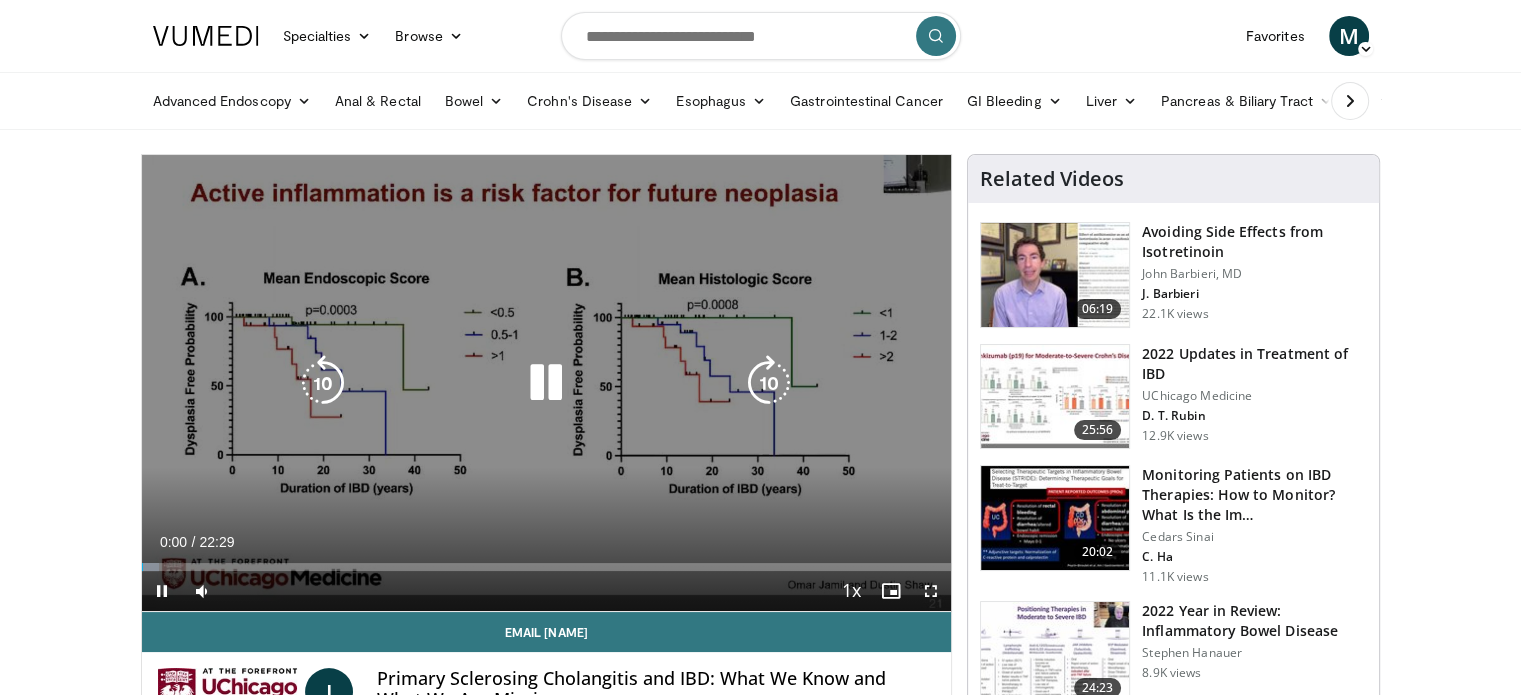 click at bounding box center [546, 383] 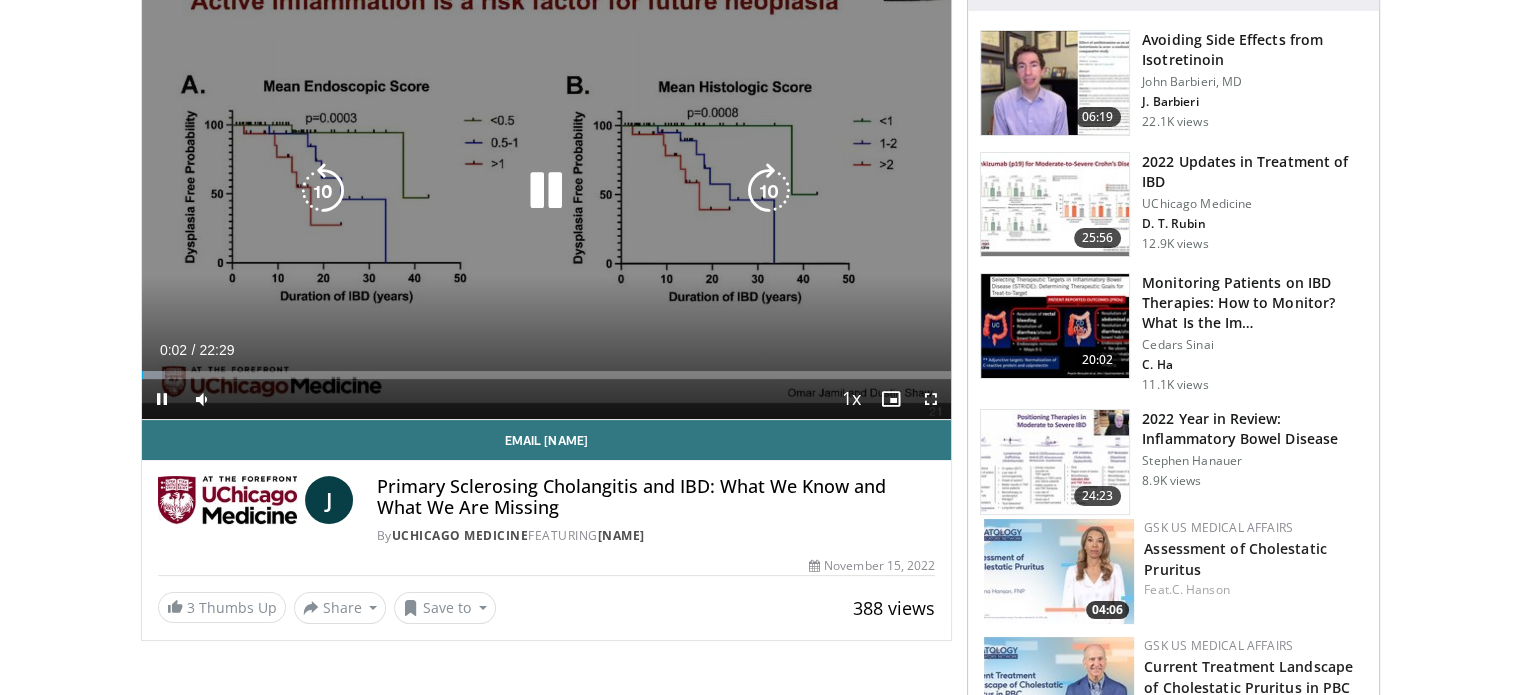 scroll, scrollTop: 200, scrollLeft: 0, axis: vertical 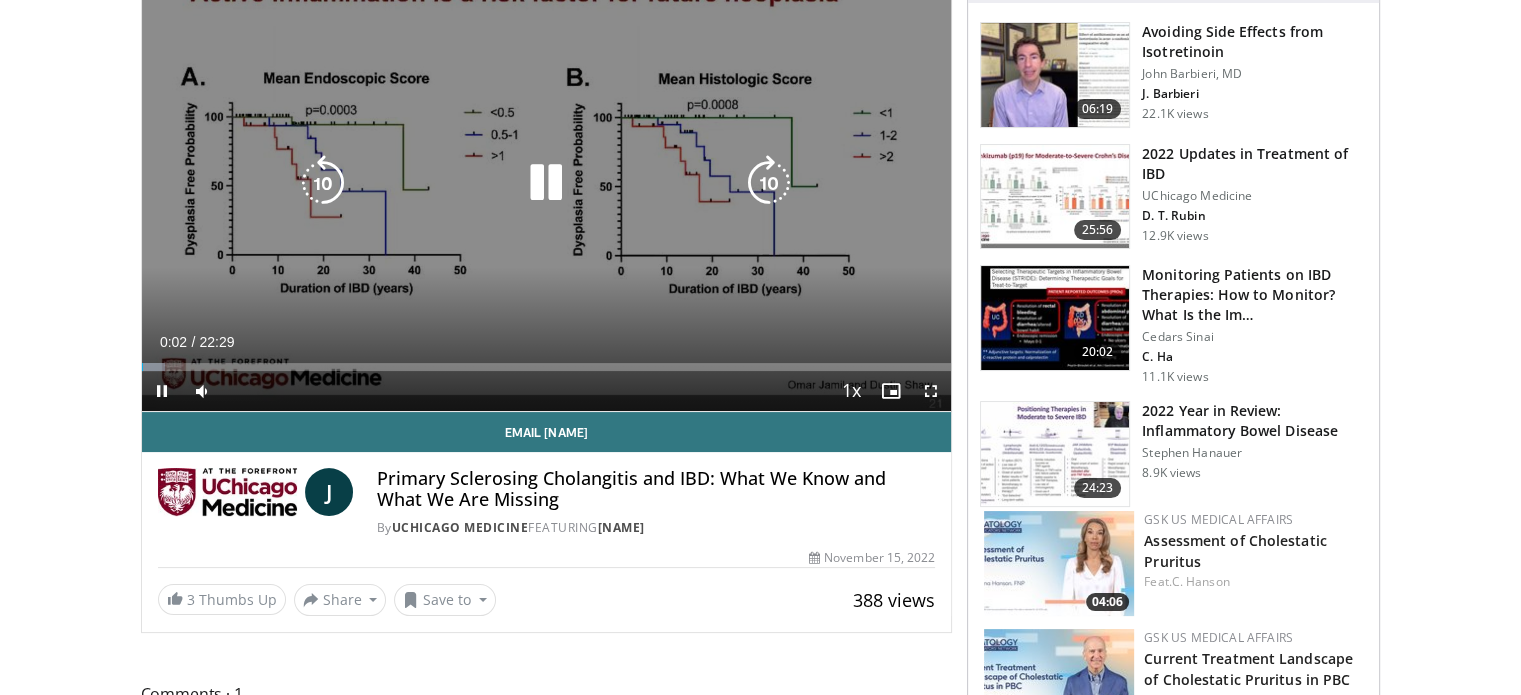 click on "10 seconds
Tap to unmute" at bounding box center (547, 183) 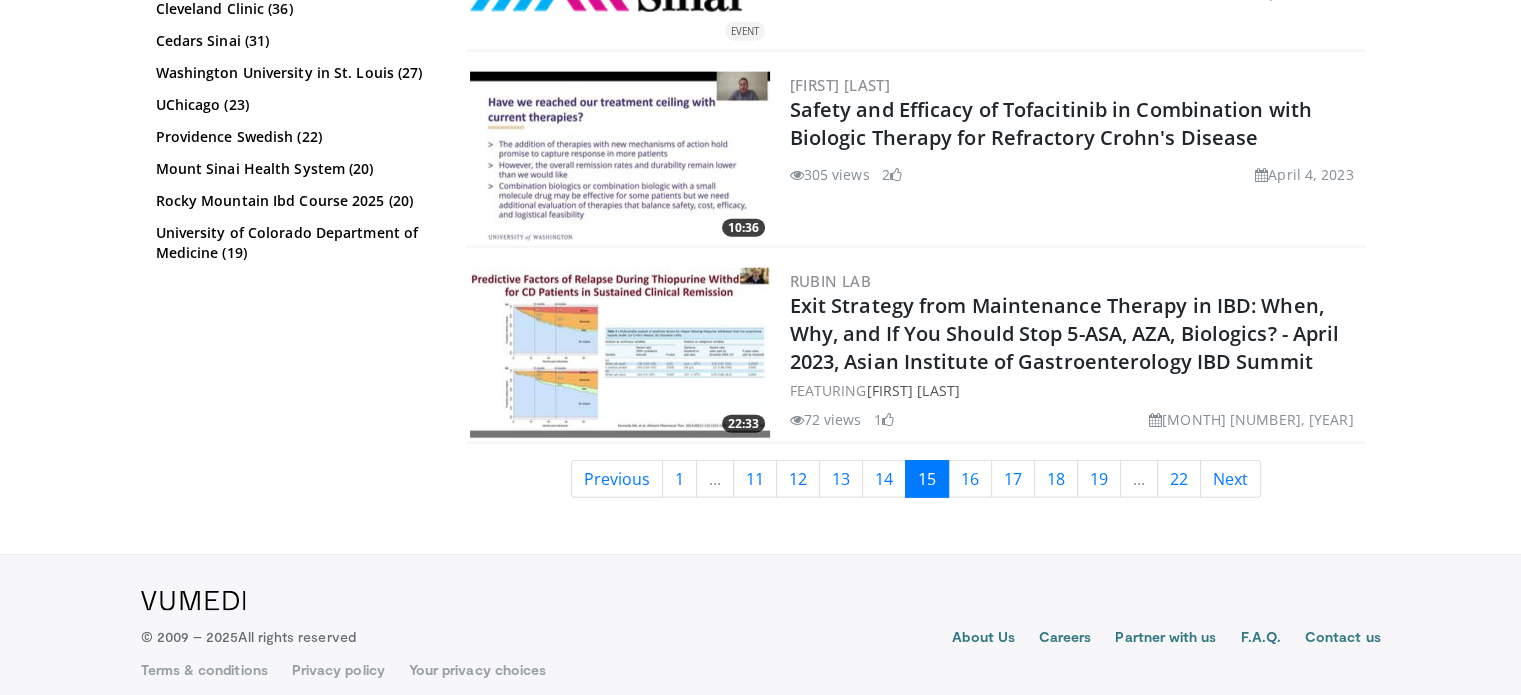 scroll, scrollTop: 4863, scrollLeft: 0, axis: vertical 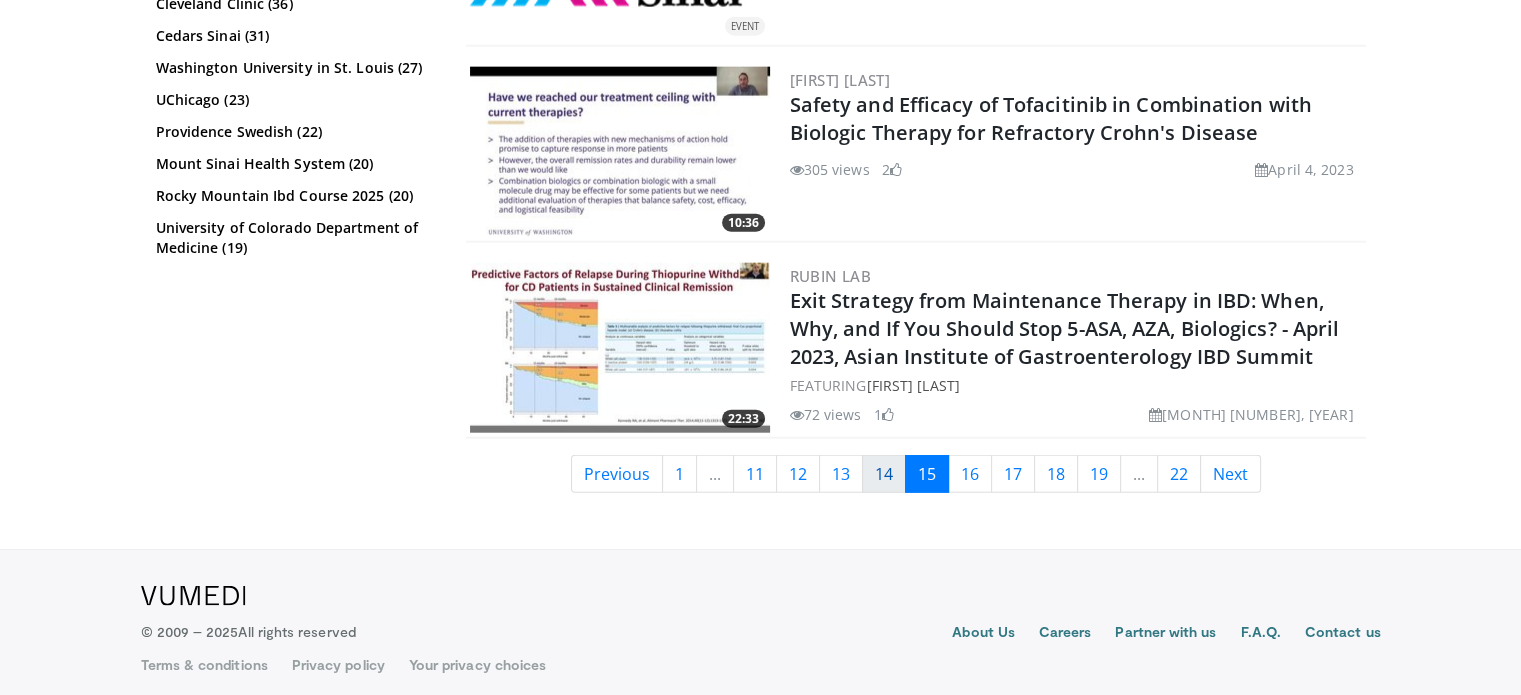 click on "14" at bounding box center [884, 474] 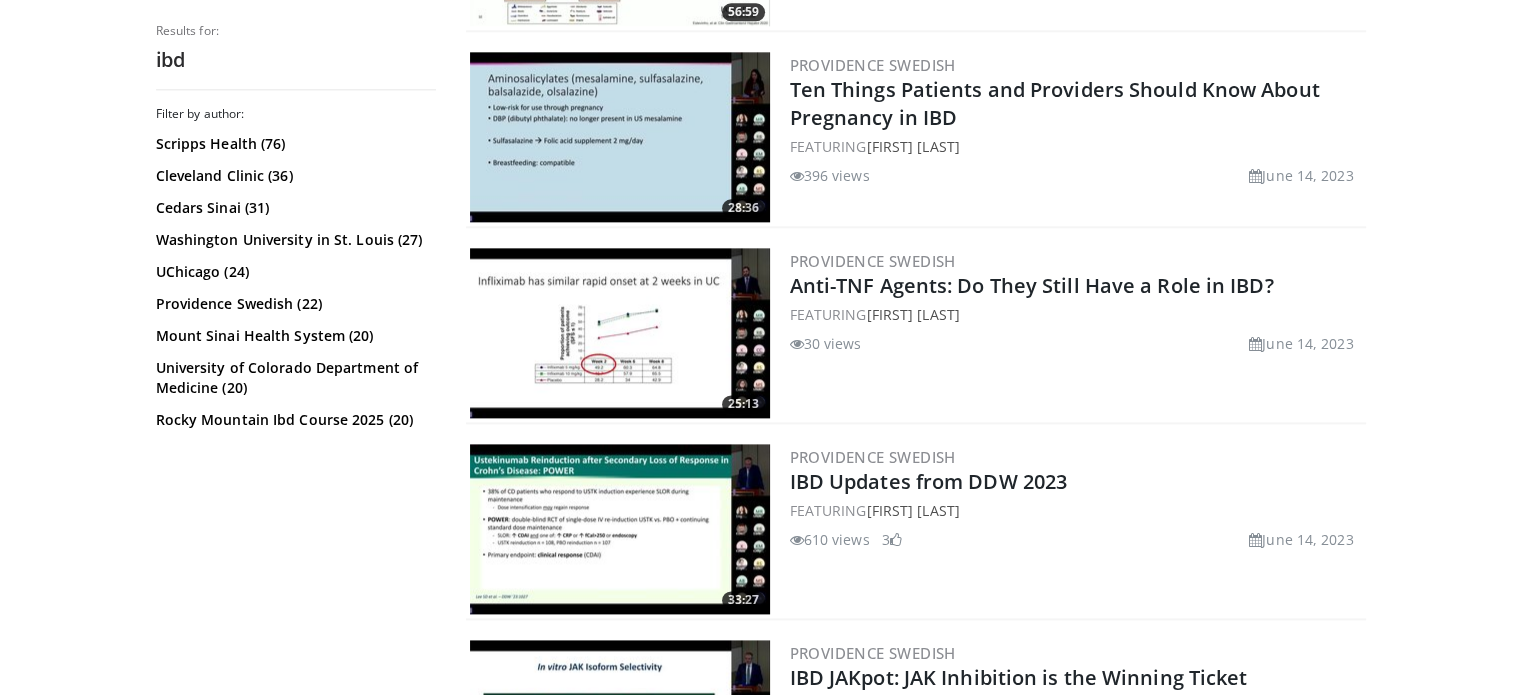 scroll, scrollTop: 2500, scrollLeft: 0, axis: vertical 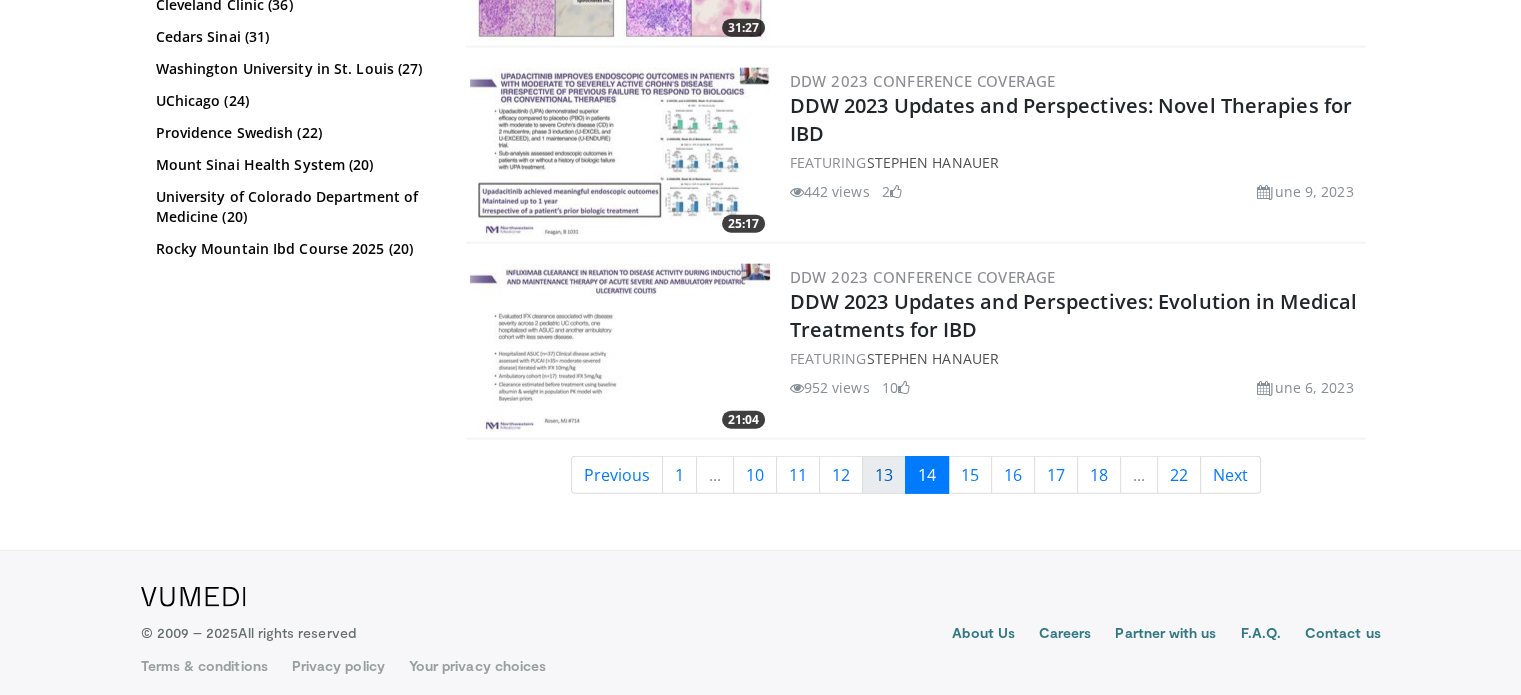 click on "13" at bounding box center (884, 475) 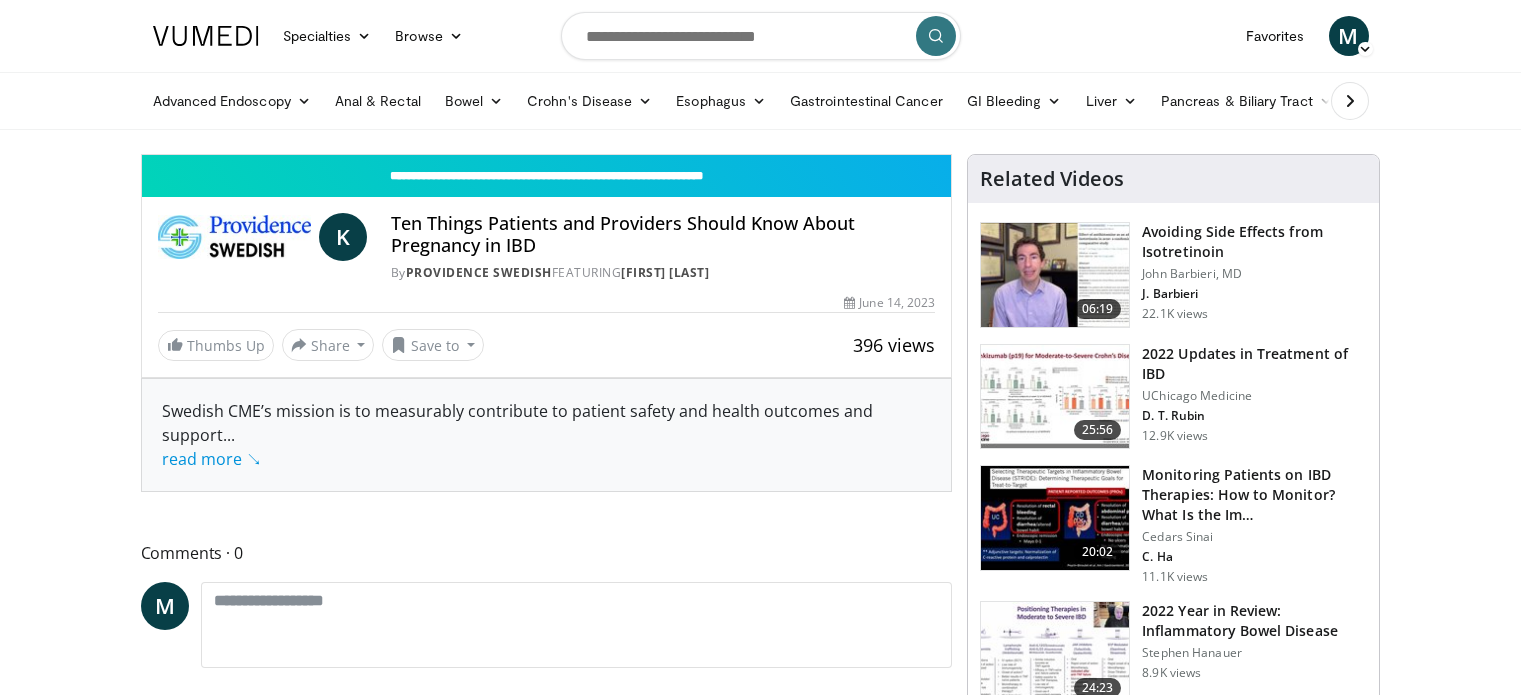 scroll, scrollTop: 0, scrollLeft: 0, axis: both 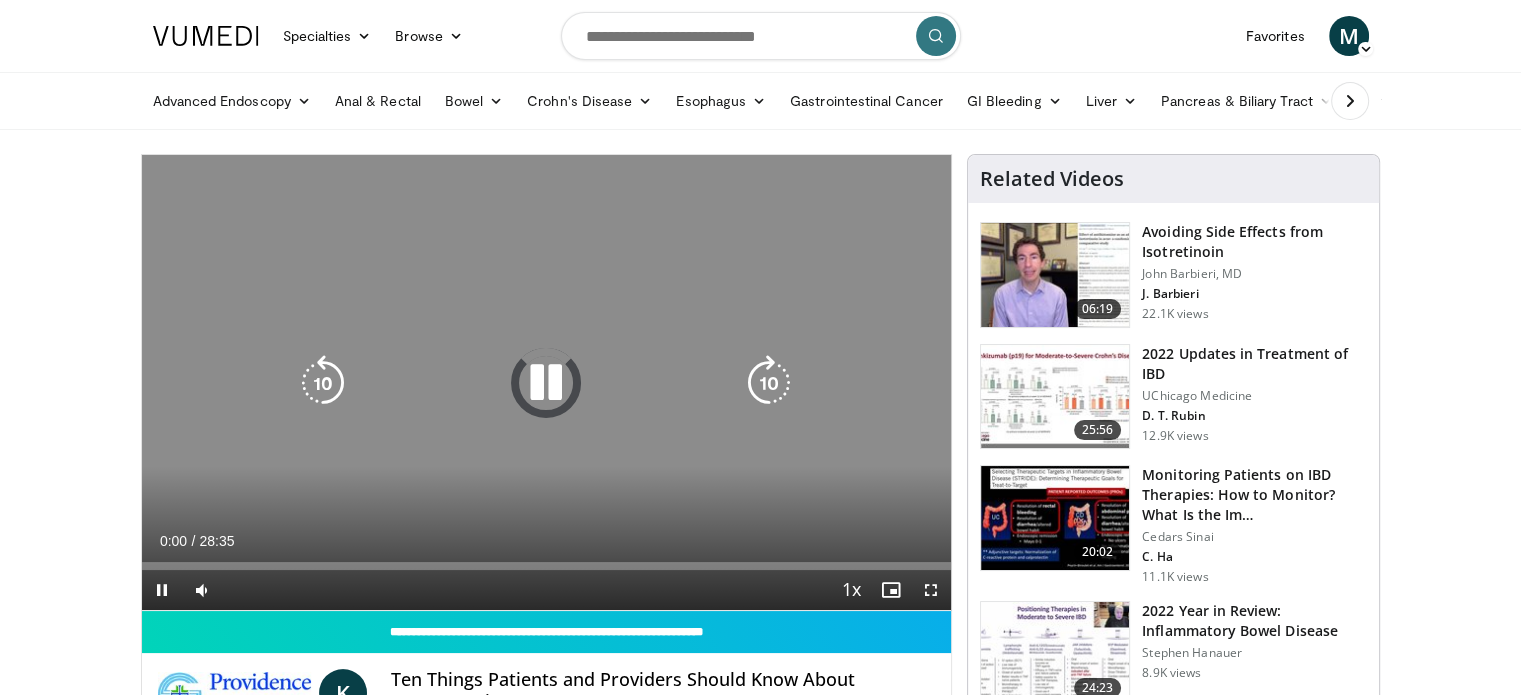 click at bounding box center [546, 383] 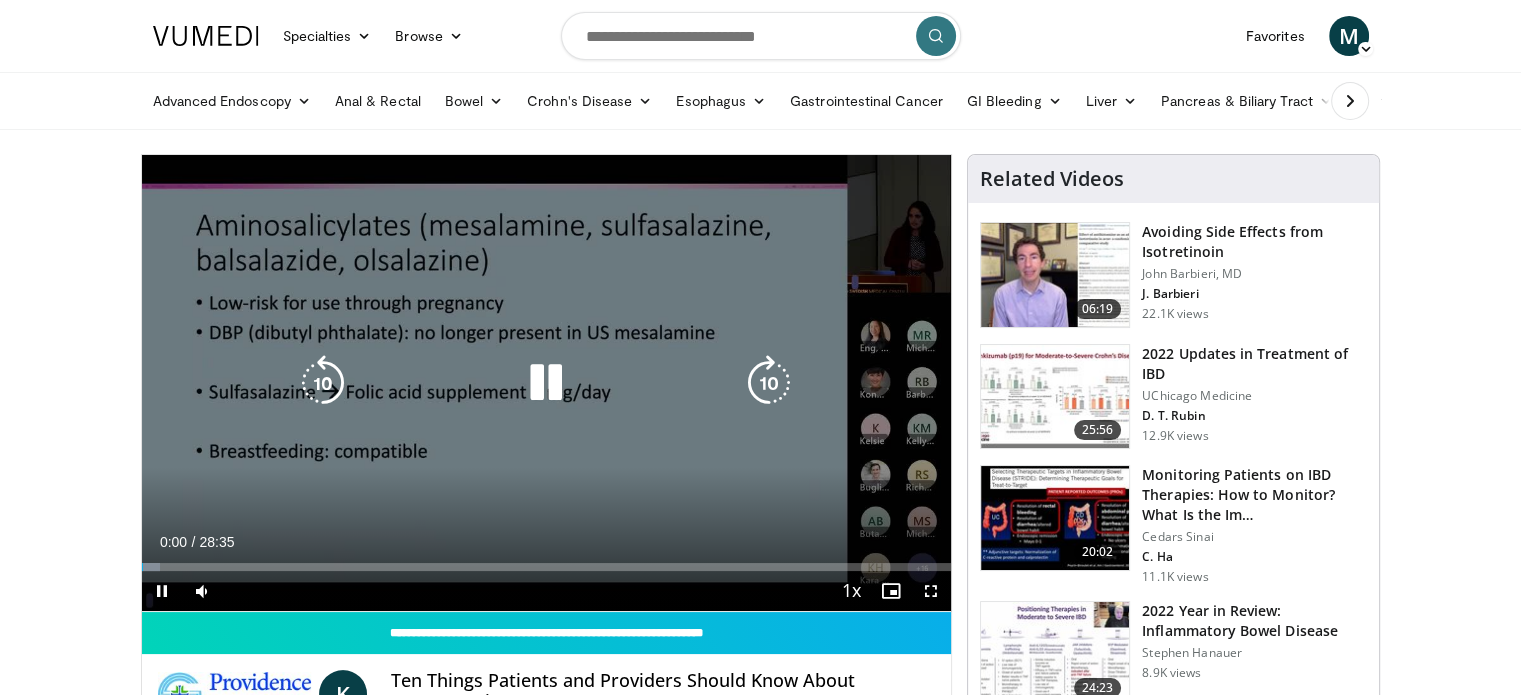 click at bounding box center [546, 383] 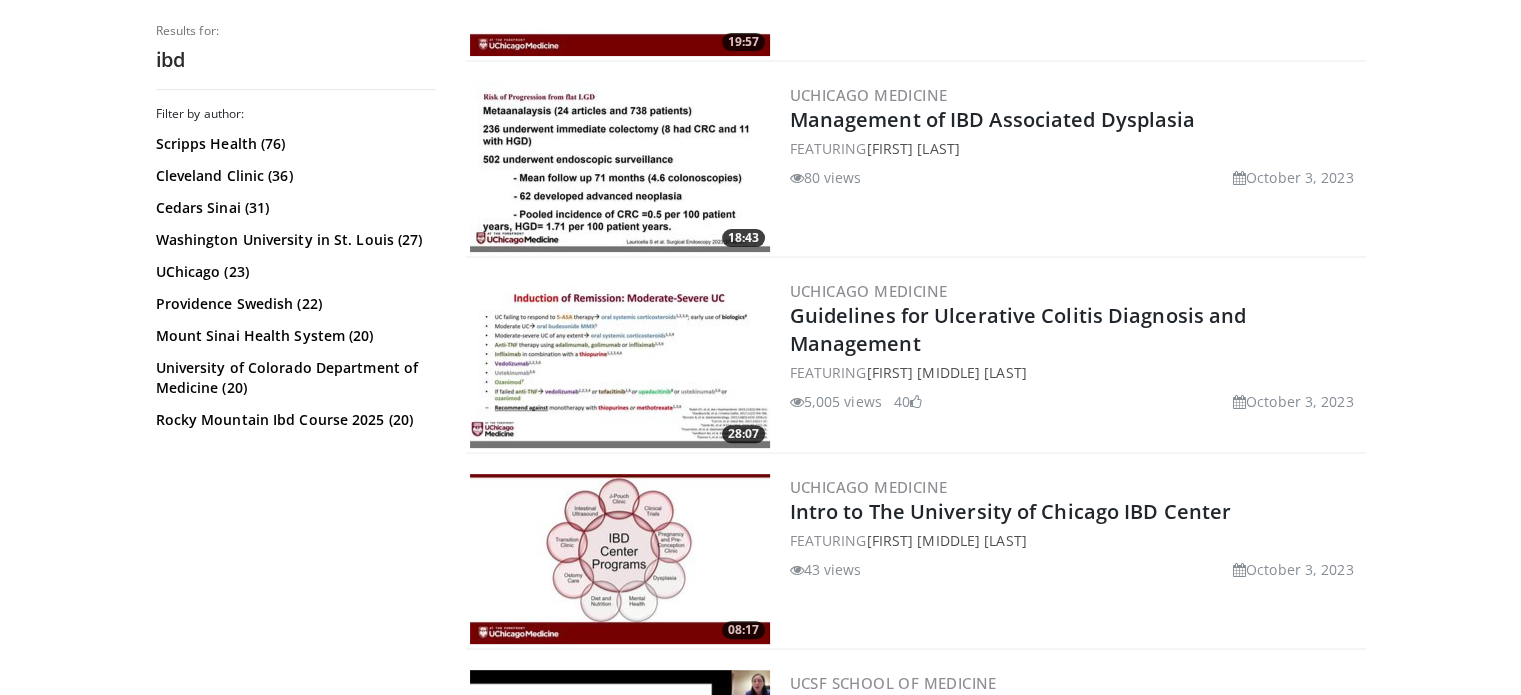 scroll, scrollTop: 0, scrollLeft: 0, axis: both 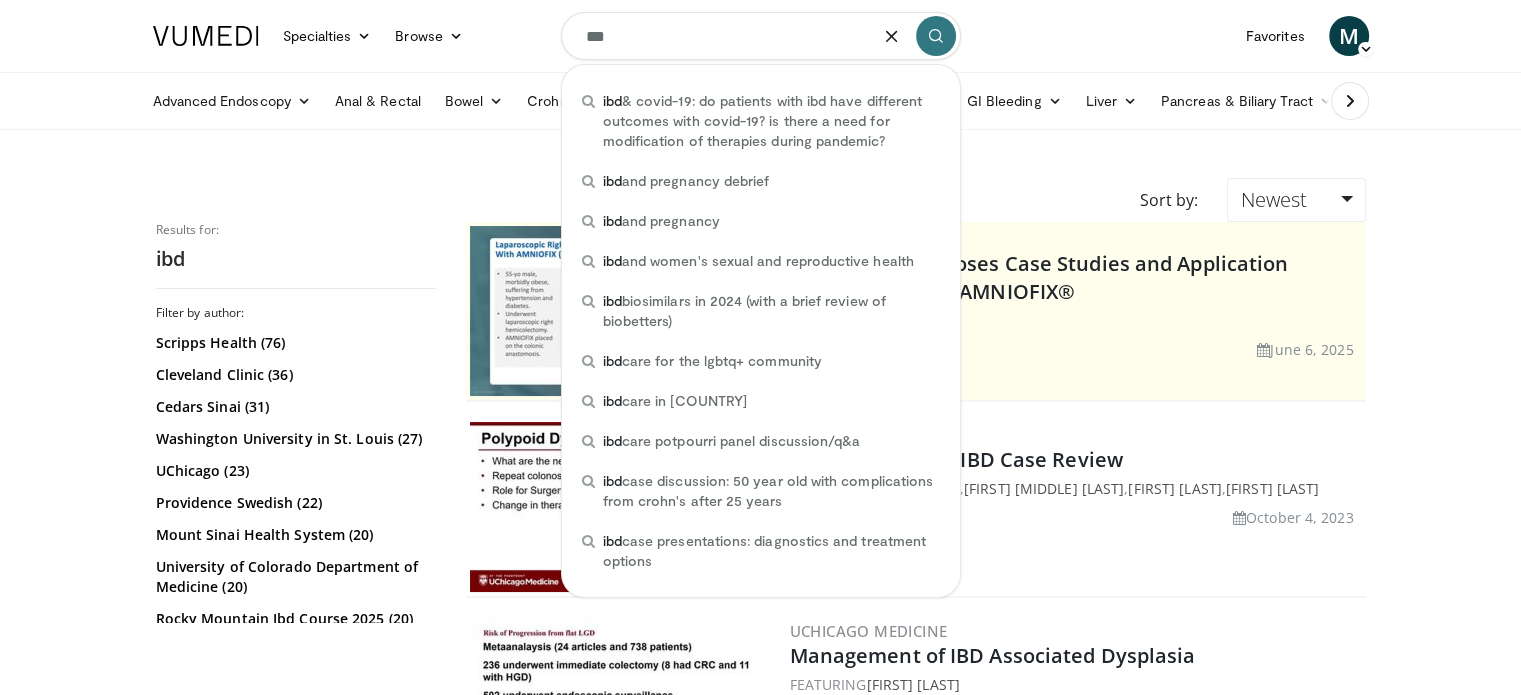 drag, startPoint x: 634, startPoint y: 55, endPoint x: 551, endPoint y: 49, distance: 83.21658 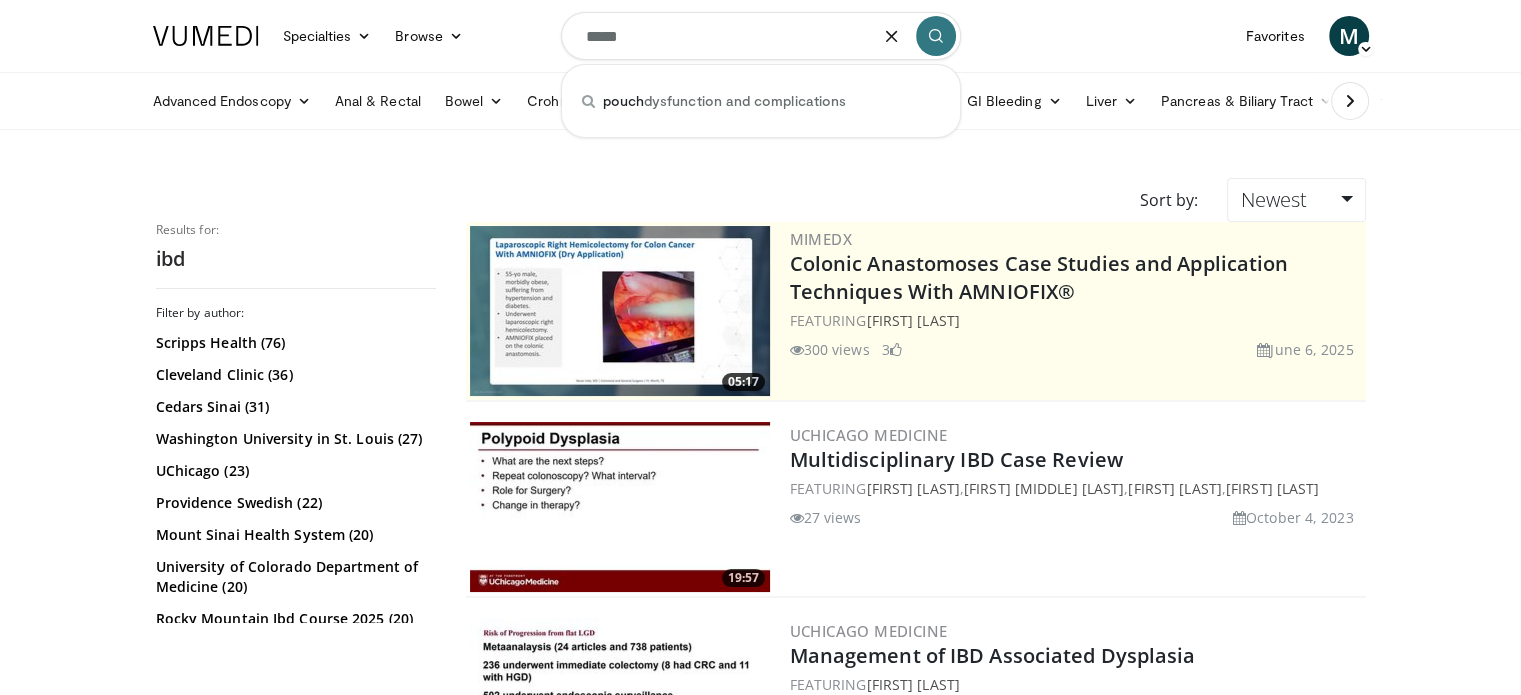 type on "*****" 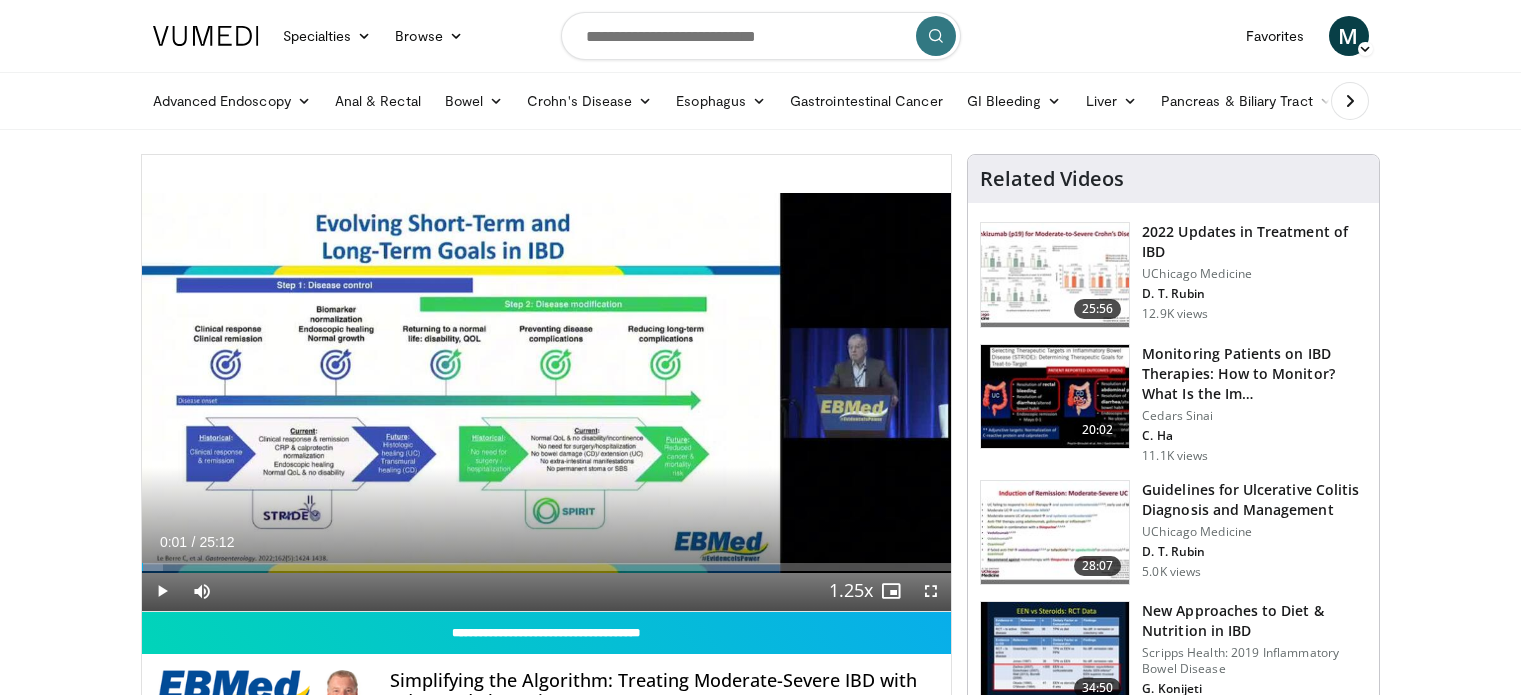 scroll, scrollTop: 100, scrollLeft: 0, axis: vertical 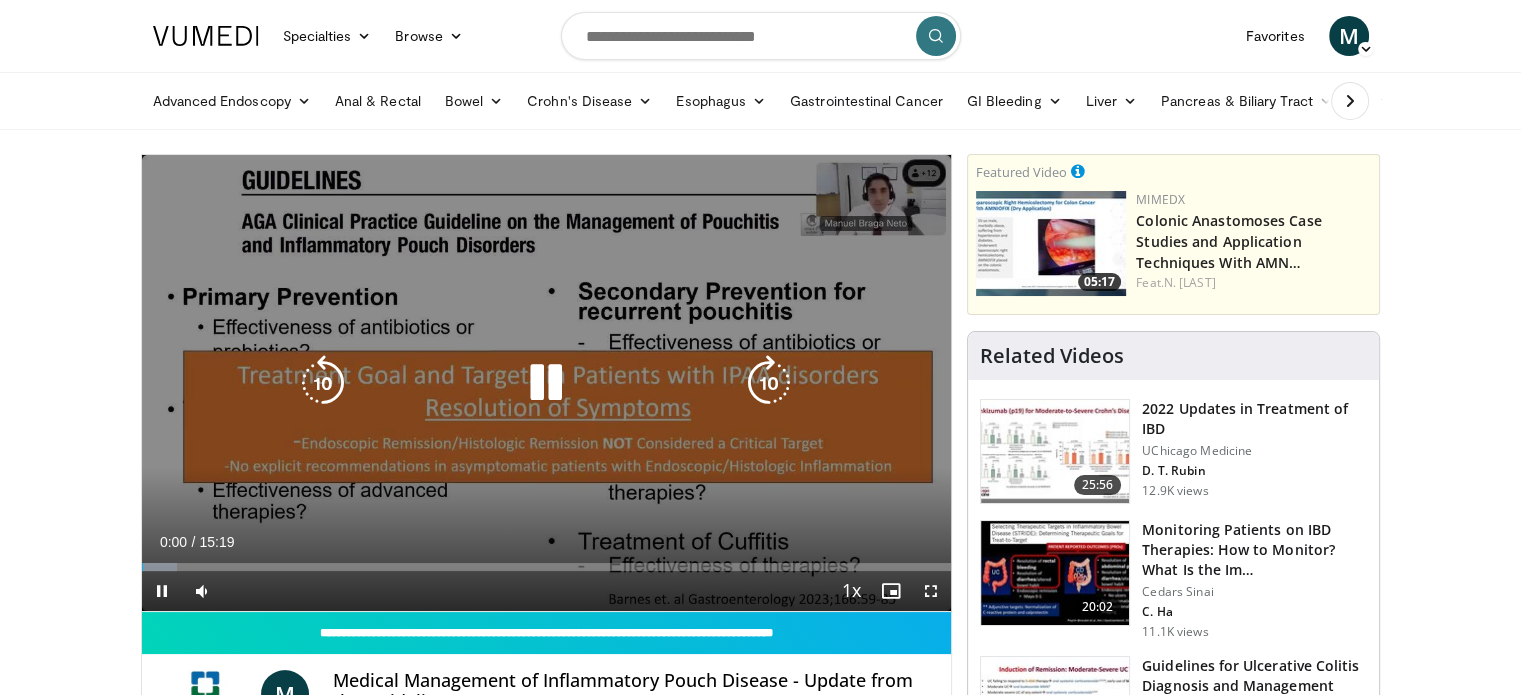 click at bounding box center (546, 383) 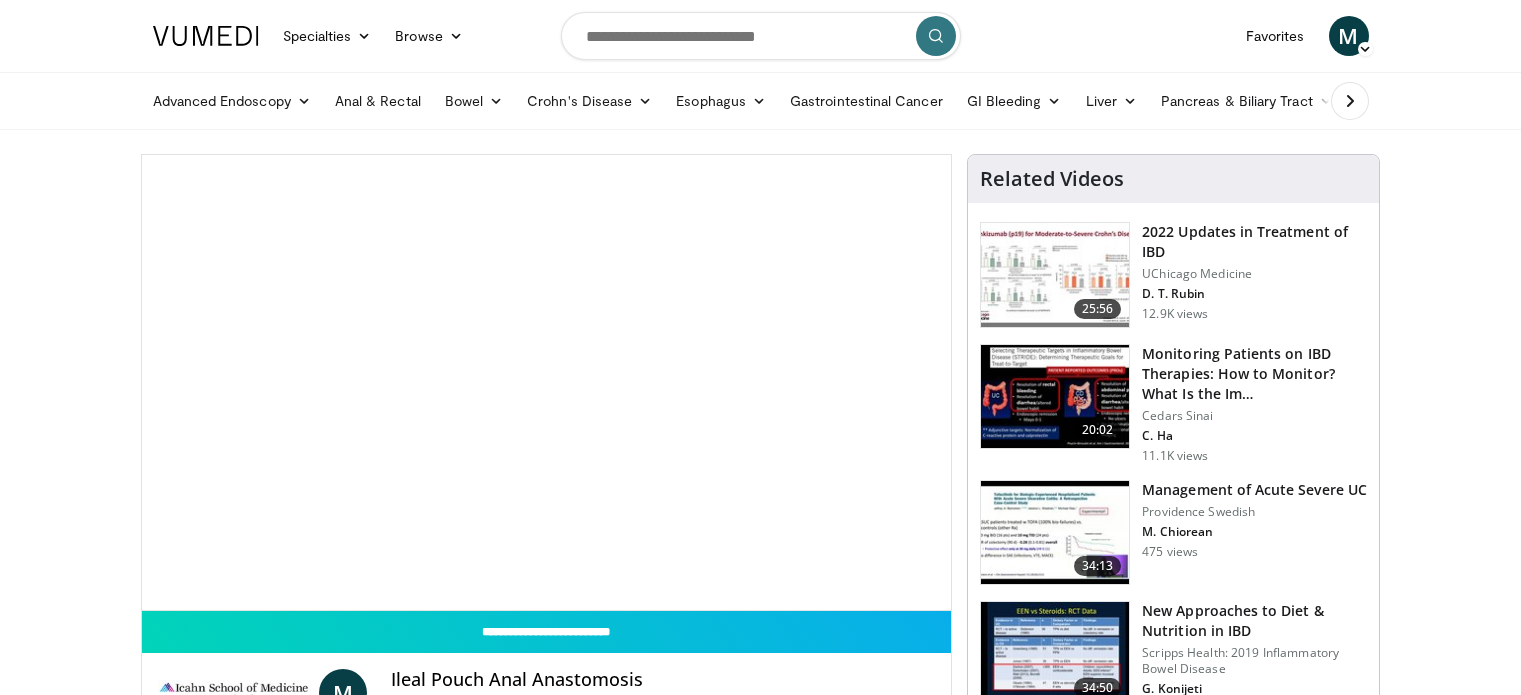 scroll, scrollTop: 0, scrollLeft: 0, axis: both 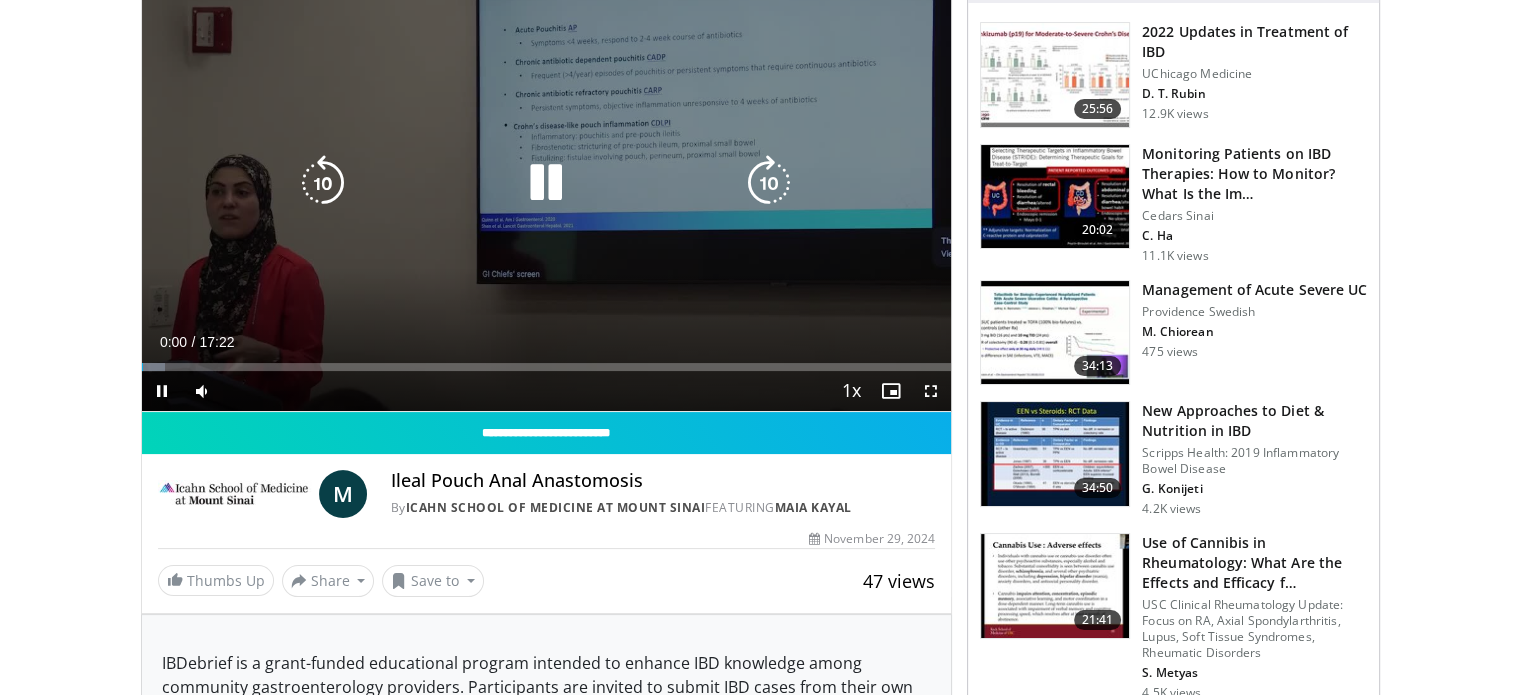click at bounding box center (546, 183) 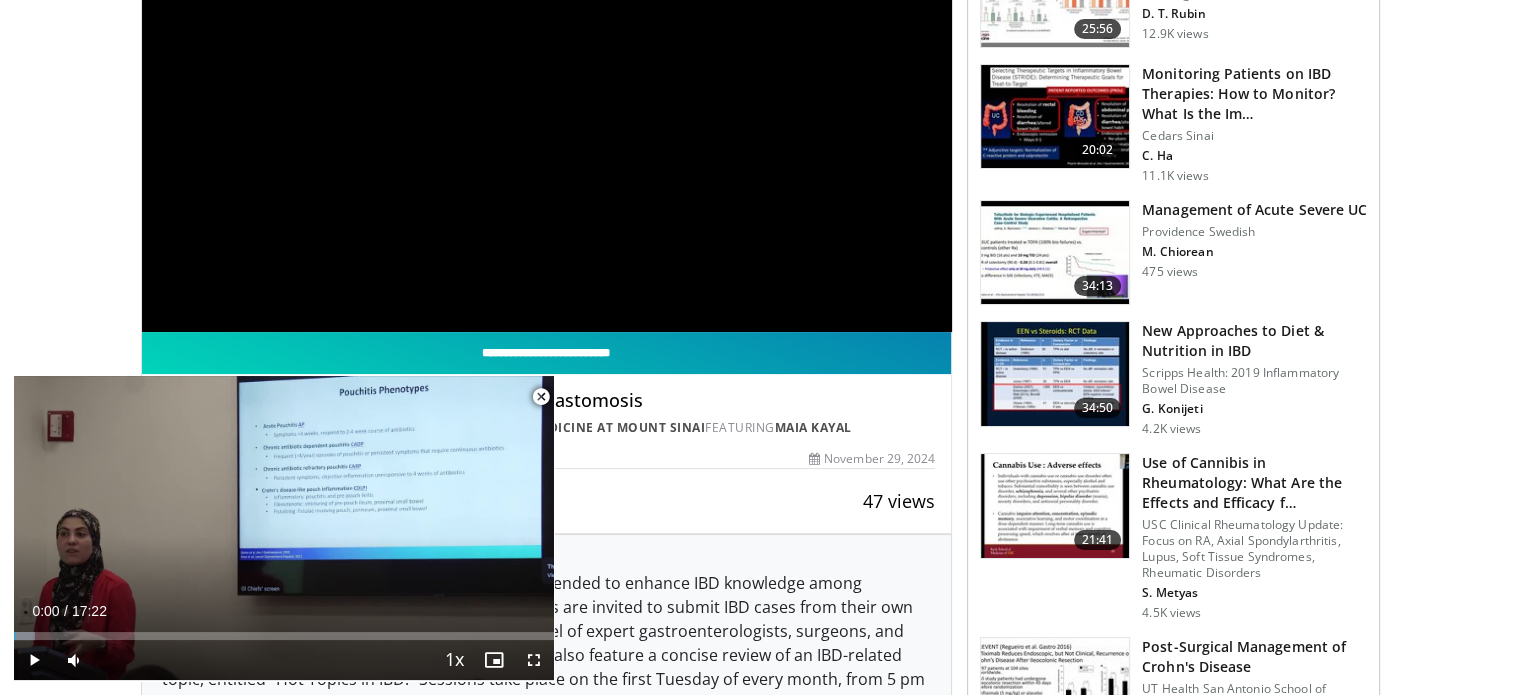 scroll, scrollTop: 400, scrollLeft: 0, axis: vertical 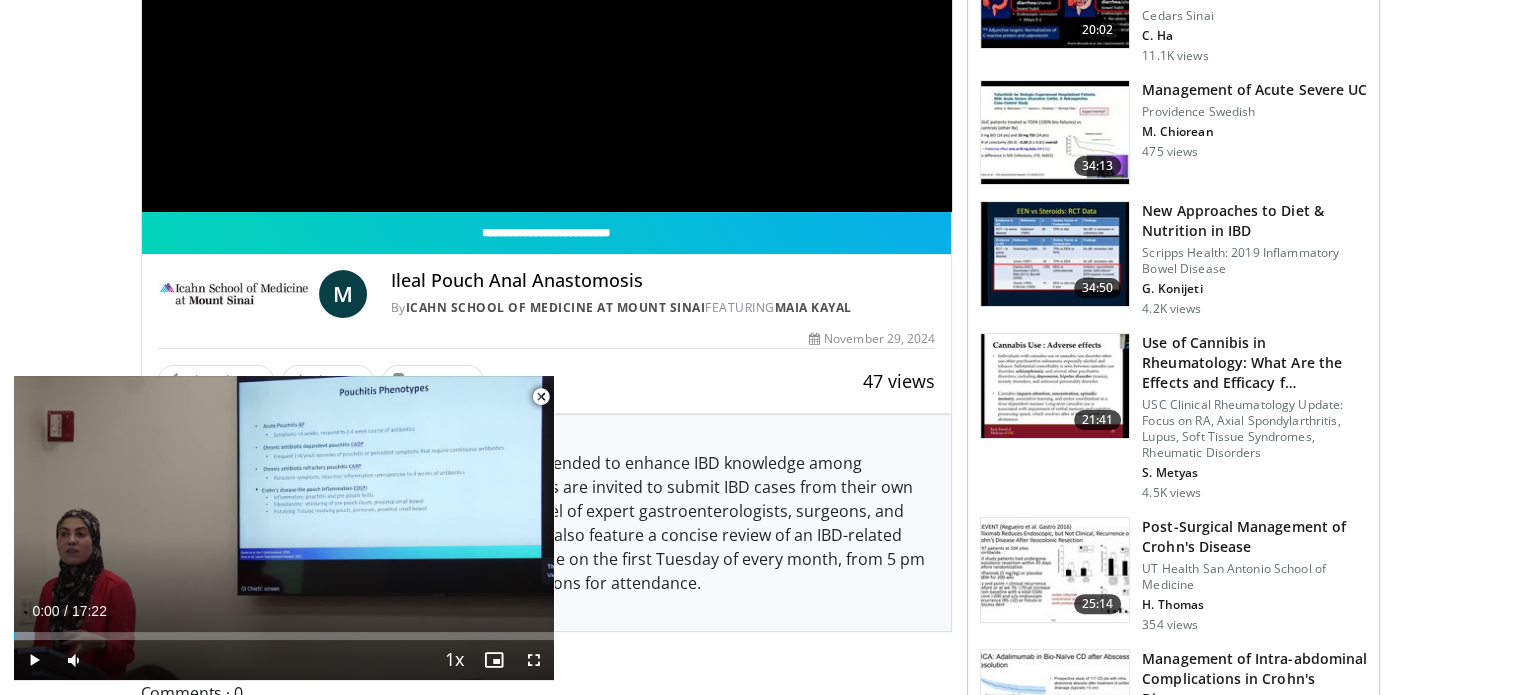 click at bounding box center (541, 397) 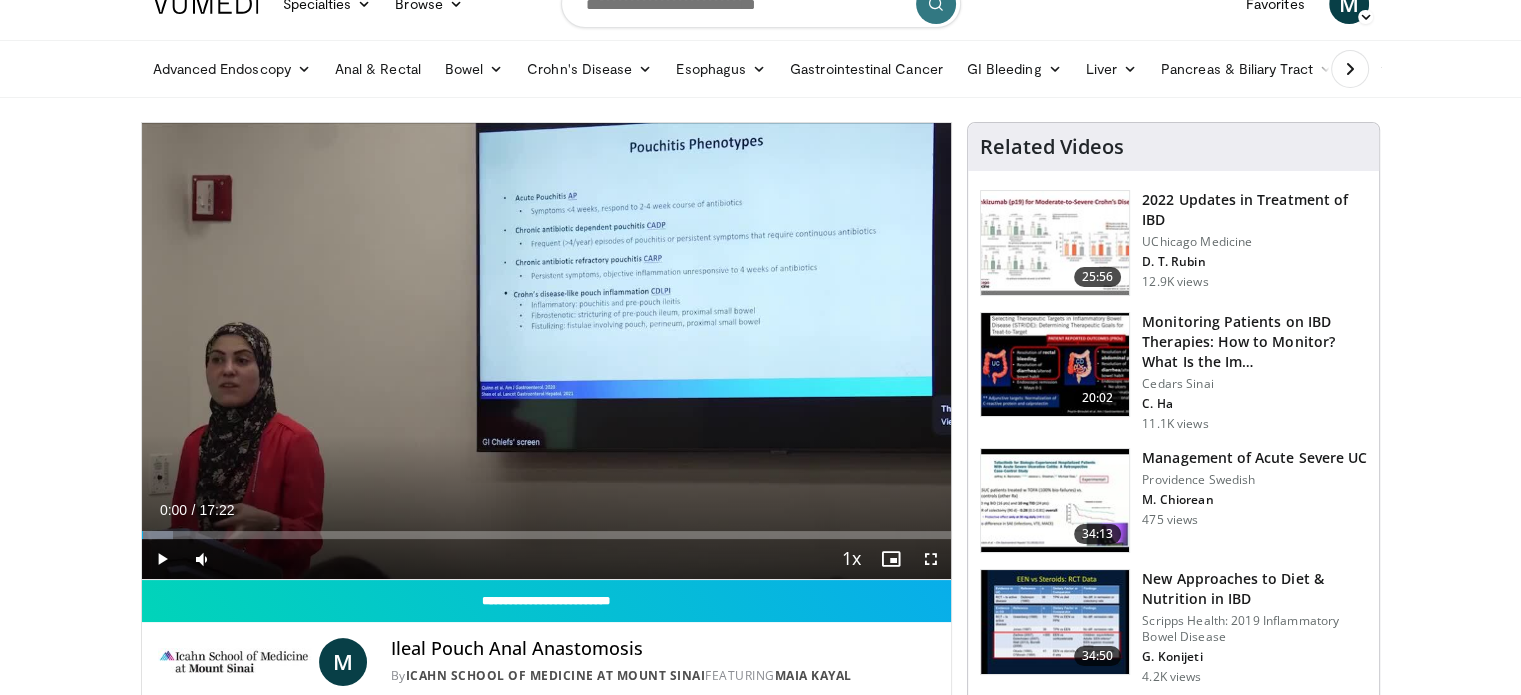 scroll, scrollTop: 0, scrollLeft: 0, axis: both 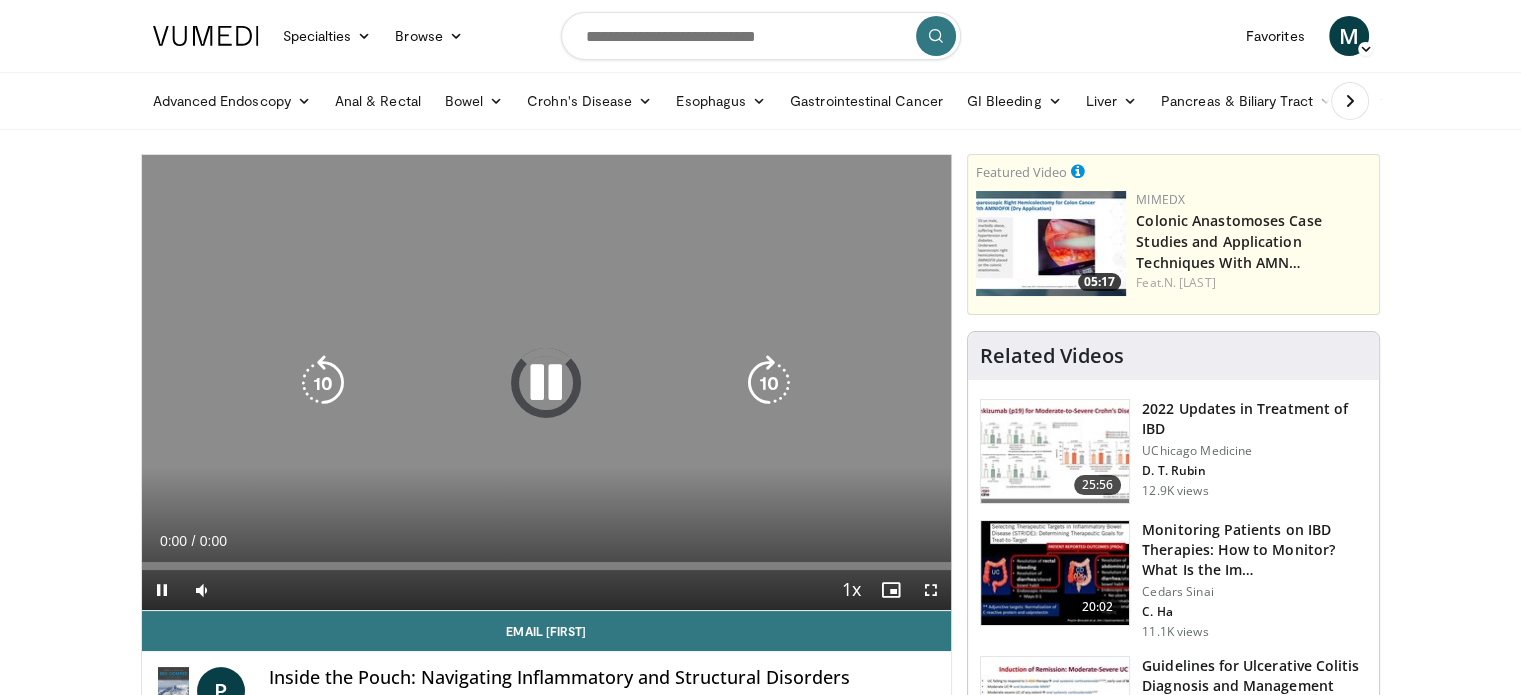 click at bounding box center [546, 383] 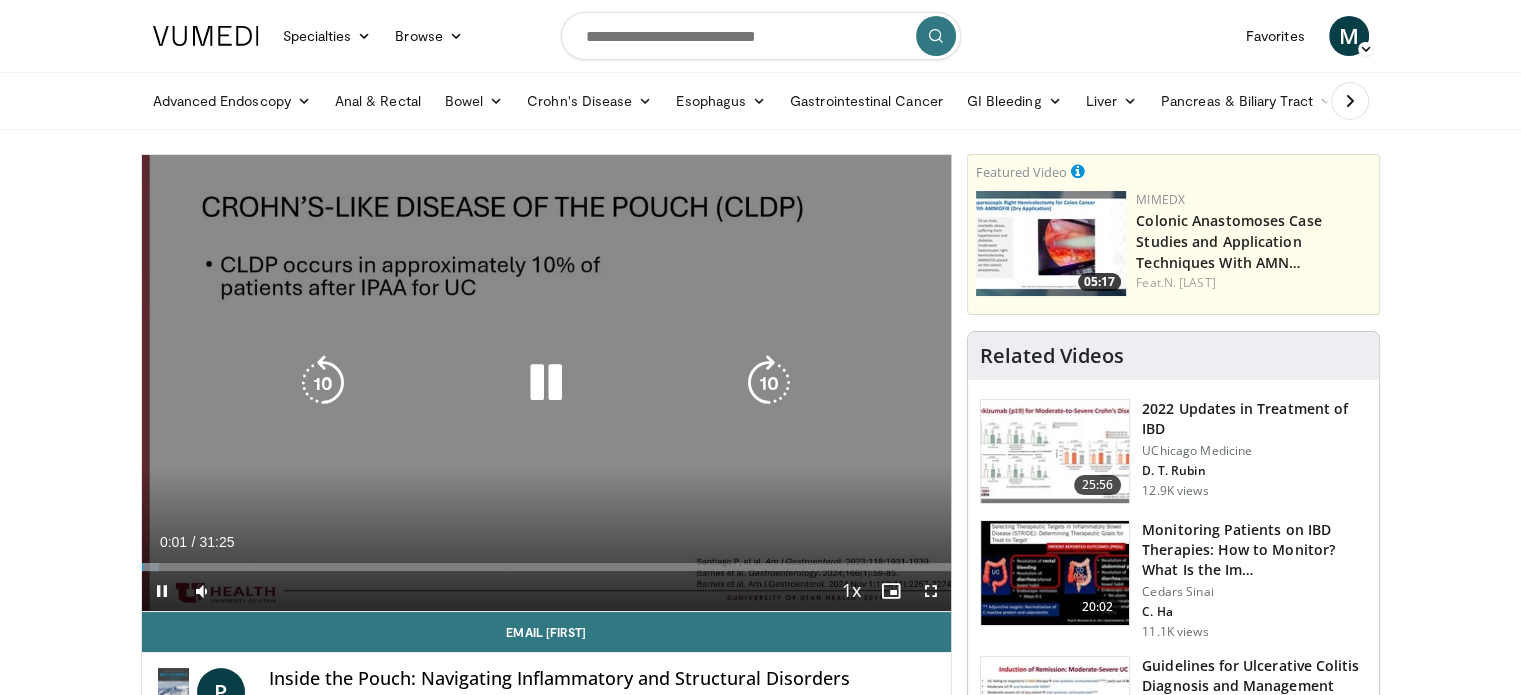 click at bounding box center (546, 383) 